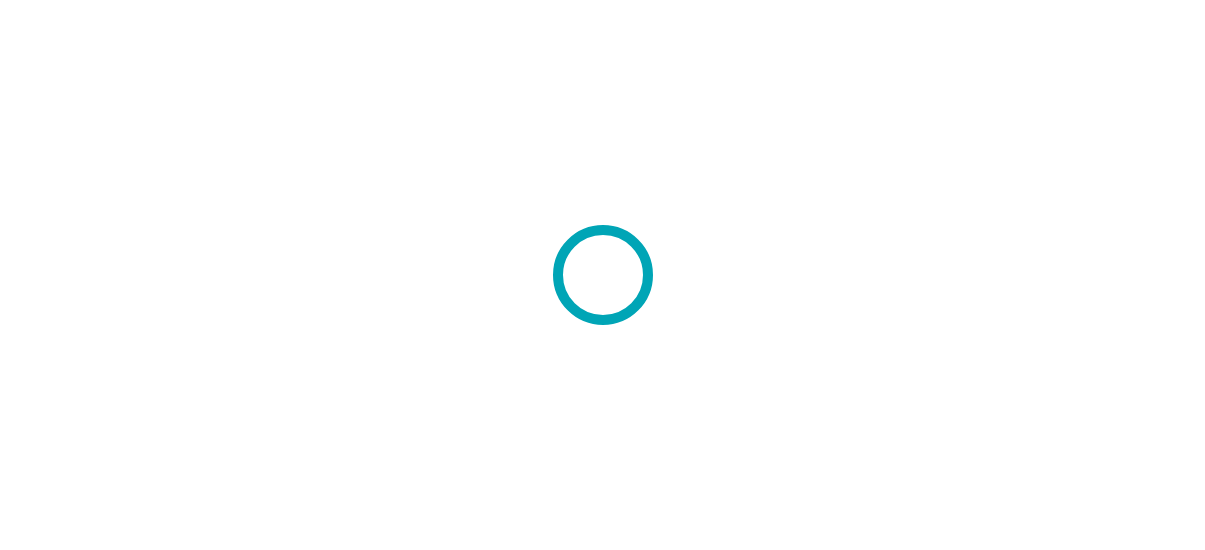 scroll, scrollTop: 0, scrollLeft: 0, axis: both 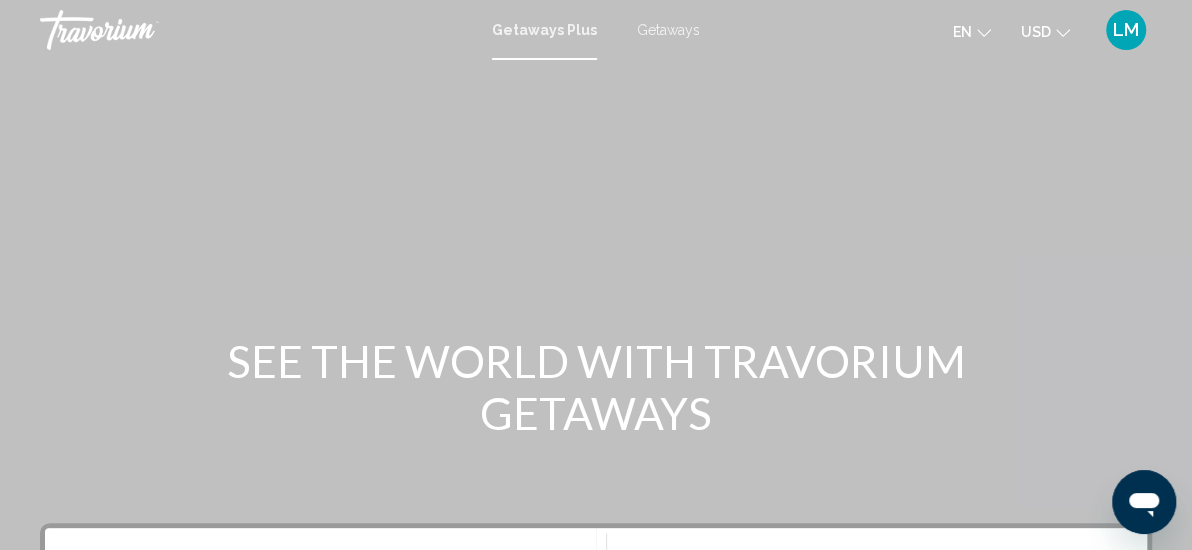 click on "Getaways Plus" at bounding box center (544, 30) 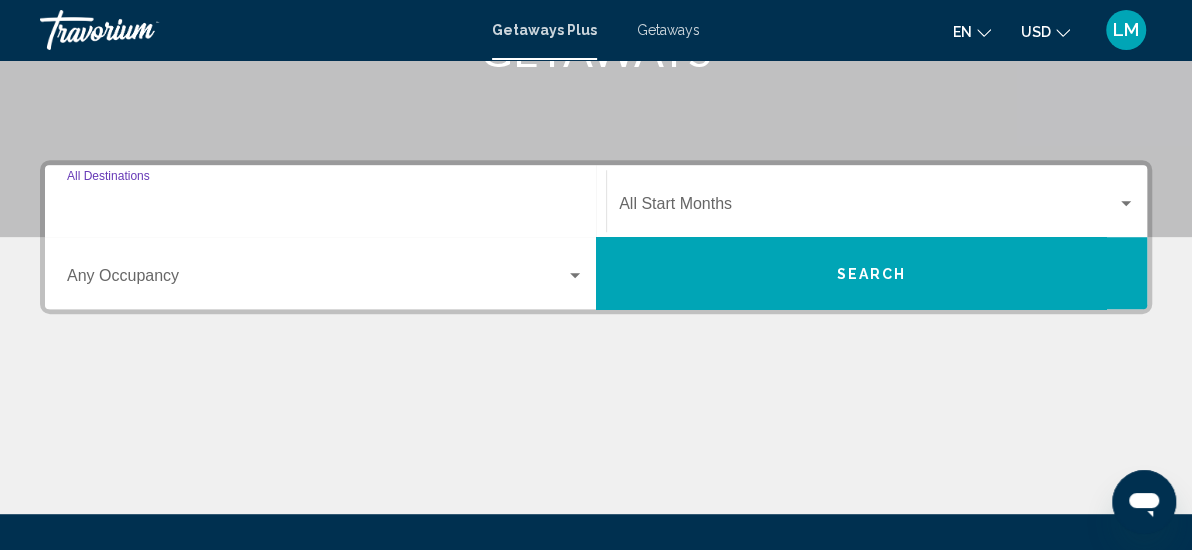 click on "Destination All Destinations" at bounding box center (325, 208) 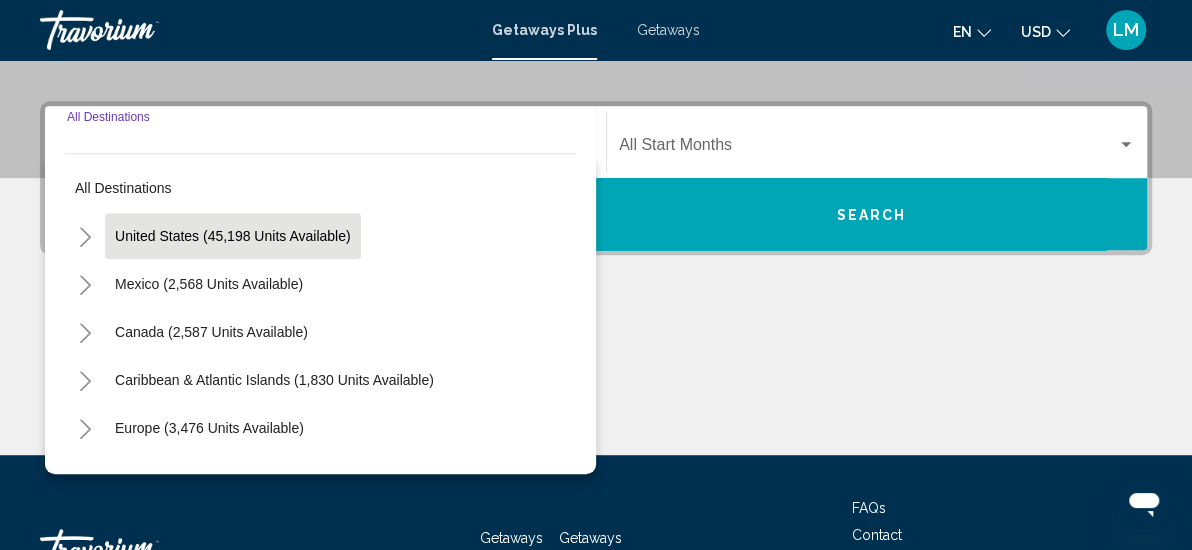 scroll, scrollTop: 457, scrollLeft: 0, axis: vertical 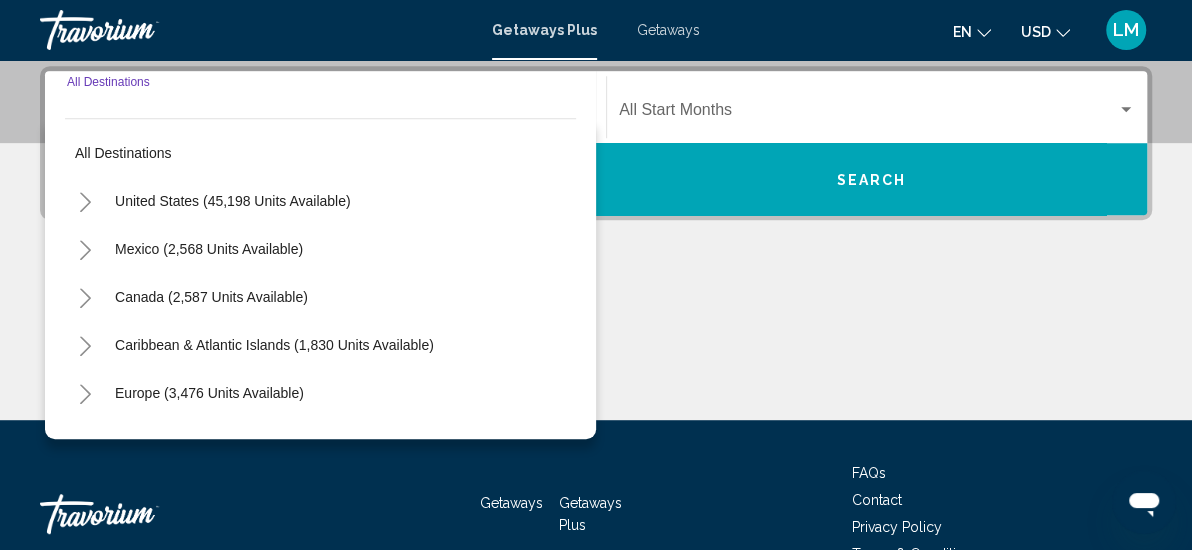 click 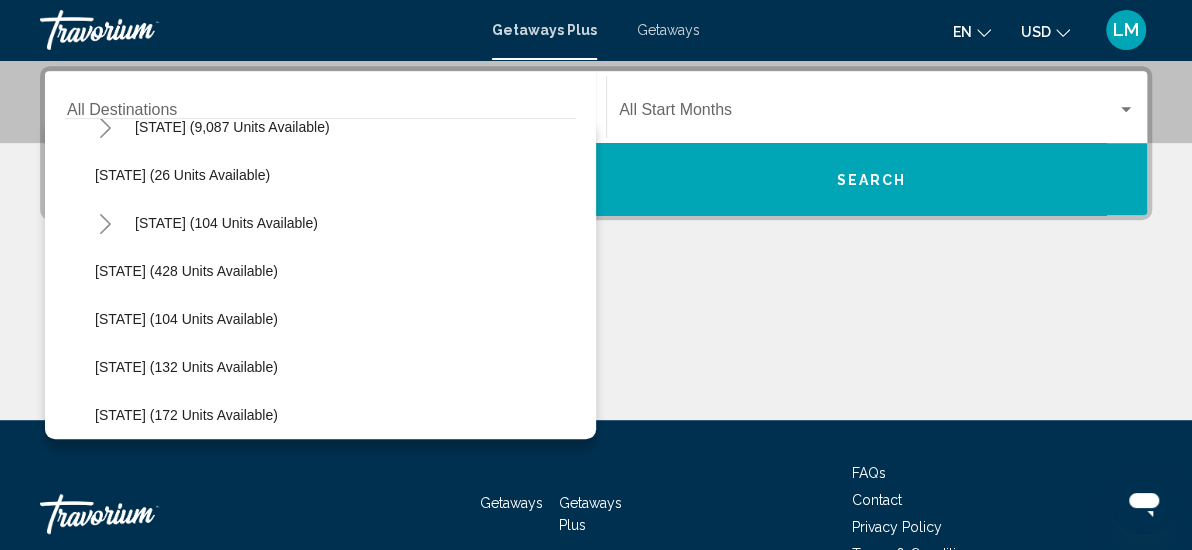 scroll, scrollTop: 363, scrollLeft: 0, axis: vertical 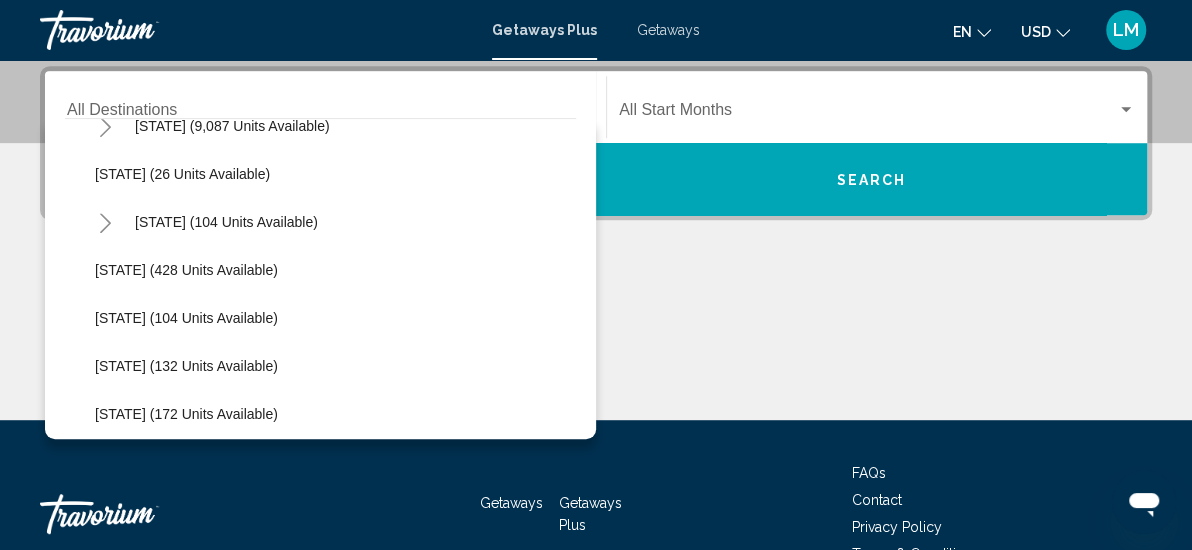 click 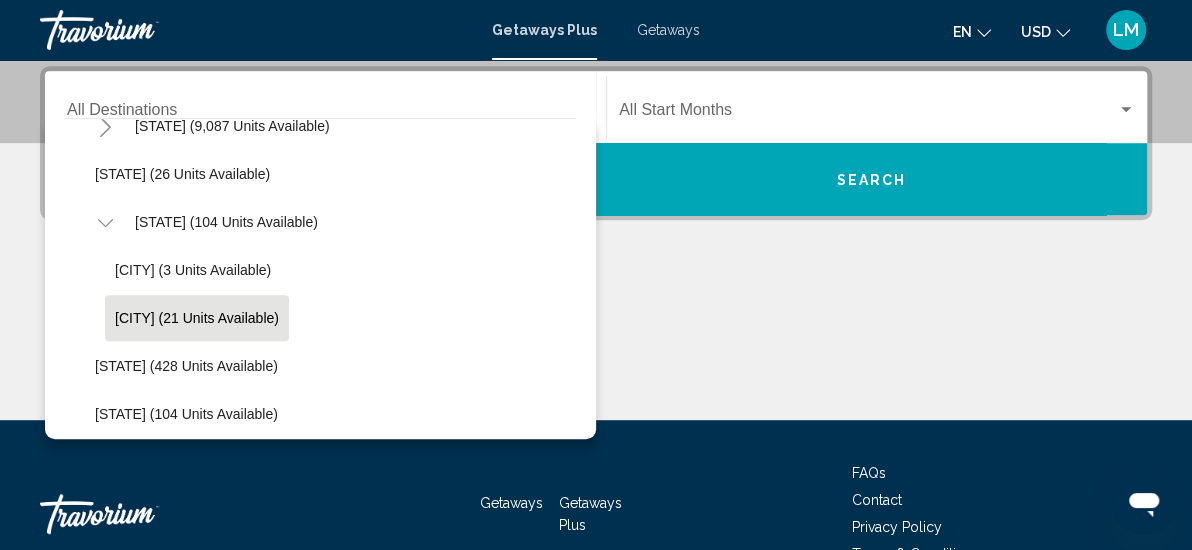 click on "[CITY] (21 units available)" 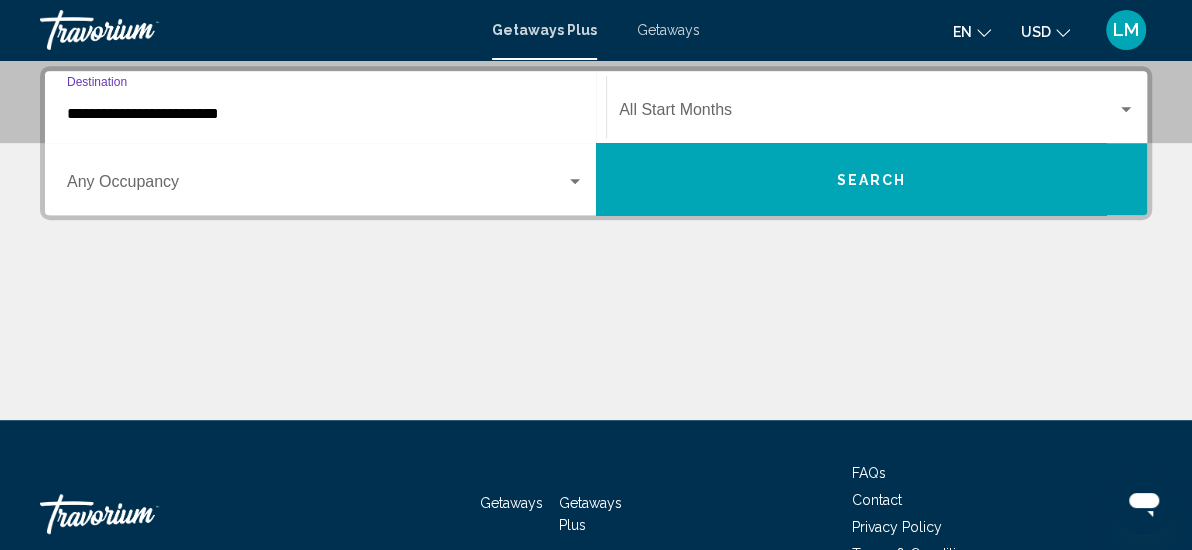 click on "Start Month All Start Months" 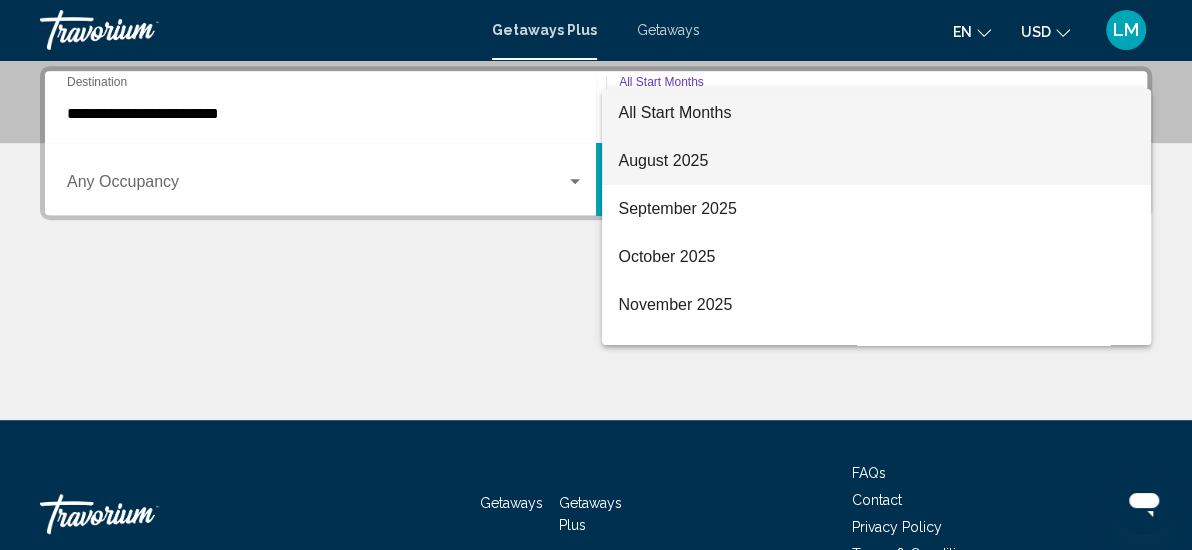 click on "August 2025" at bounding box center [876, 161] 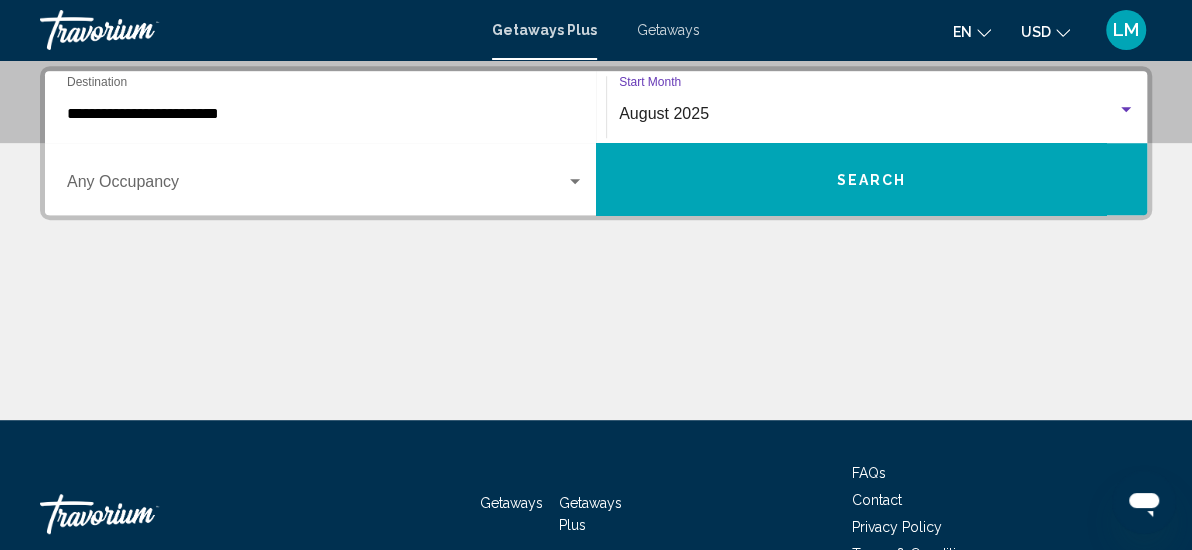 click at bounding box center [316, 186] 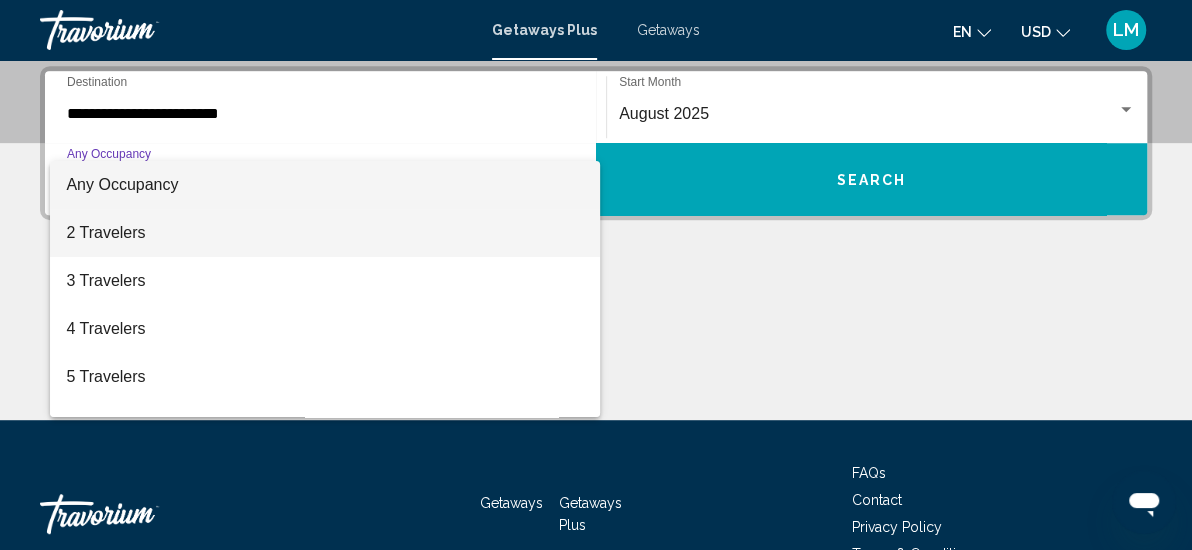 click on "2 Travelers" at bounding box center [324, 233] 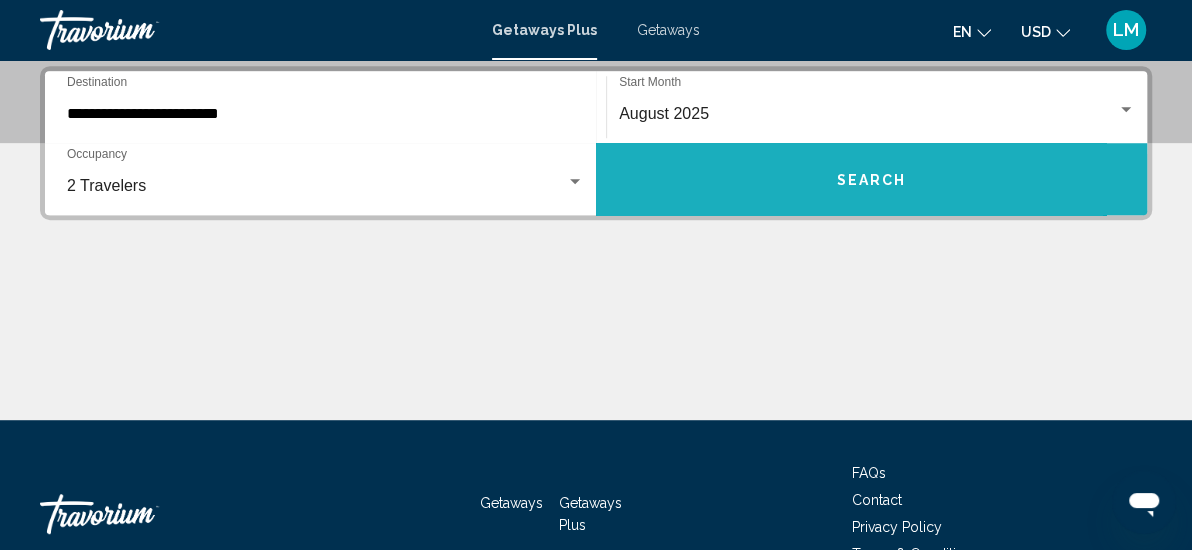 click on "Search" at bounding box center [872, 180] 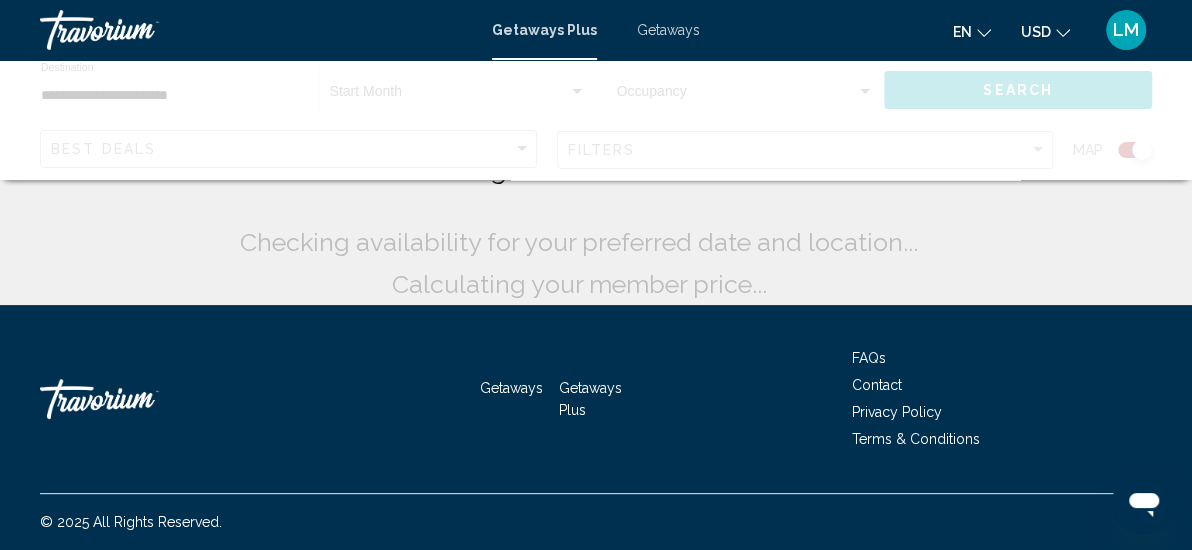 scroll, scrollTop: 0, scrollLeft: 0, axis: both 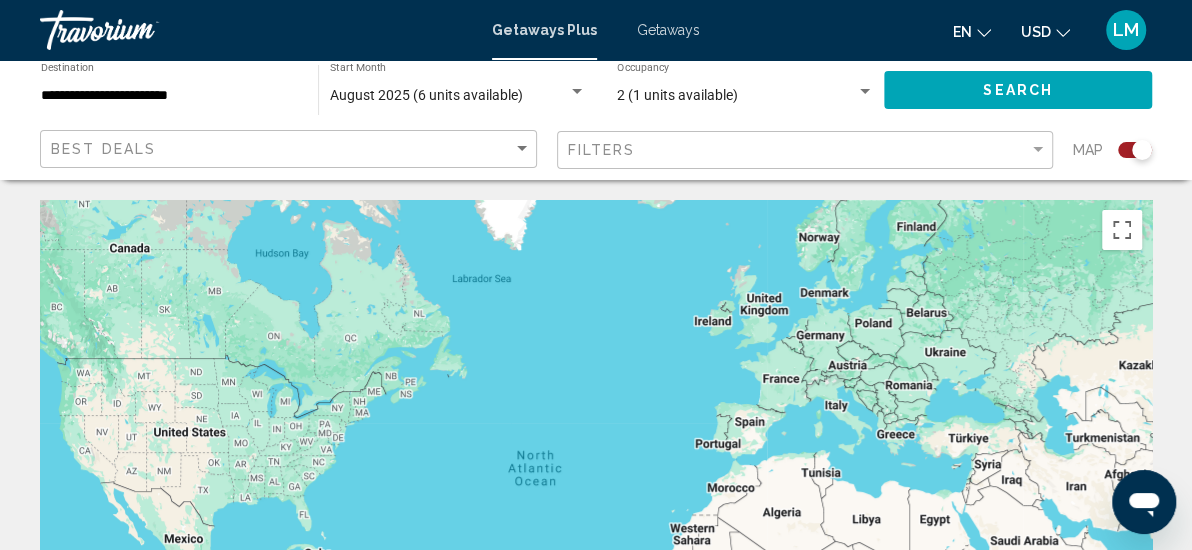 click 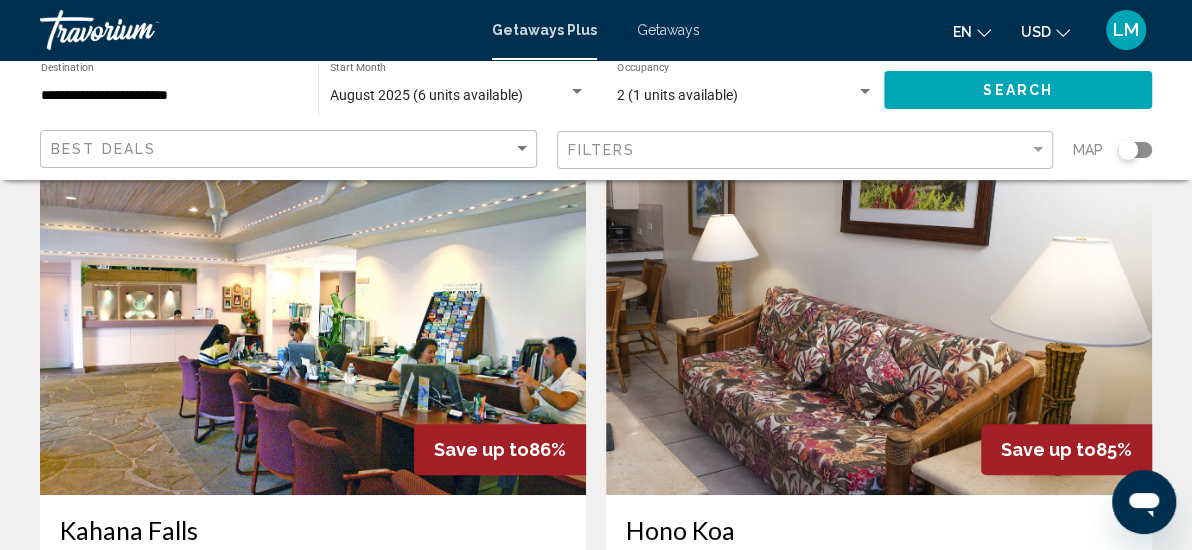 scroll, scrollTop: 91, scrollLeft: 0, axis: vertical 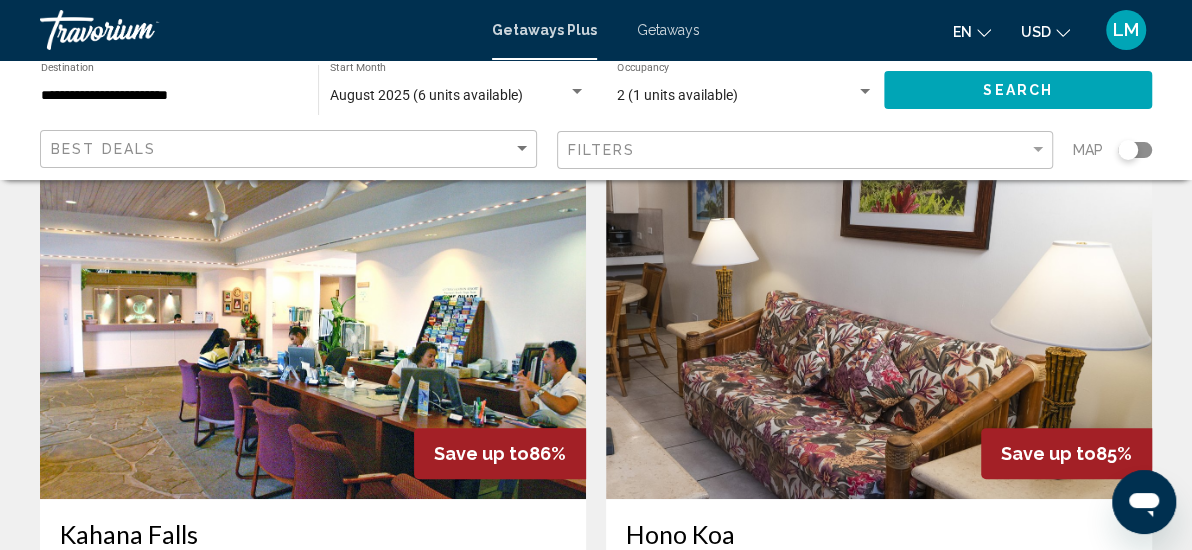 click at bounding box center [313, 1020] 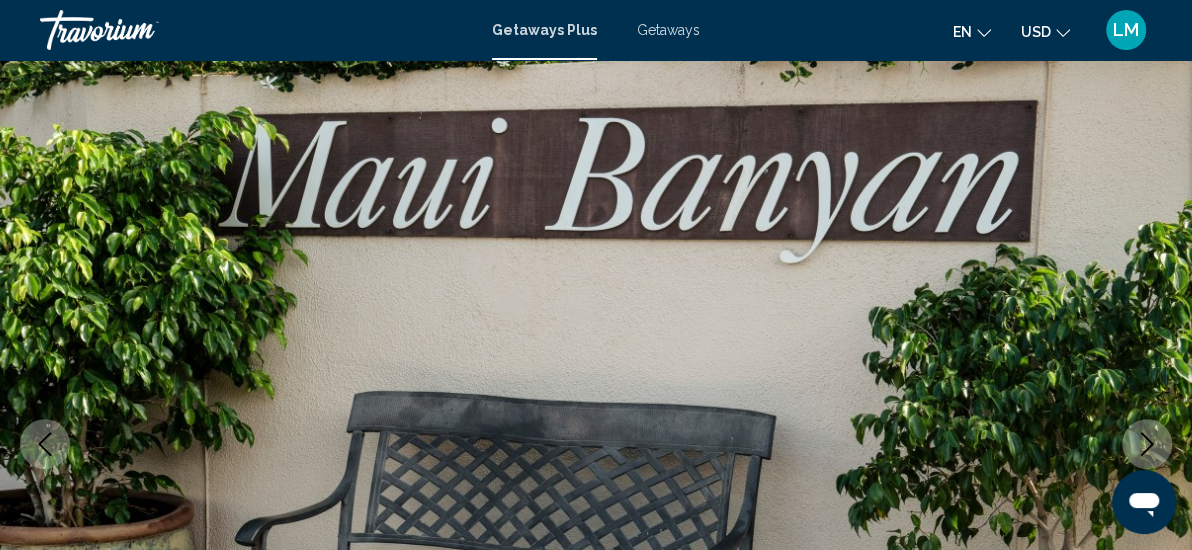 scroll, scrollTop: 260, scrollLeft: 0, axis: vertical 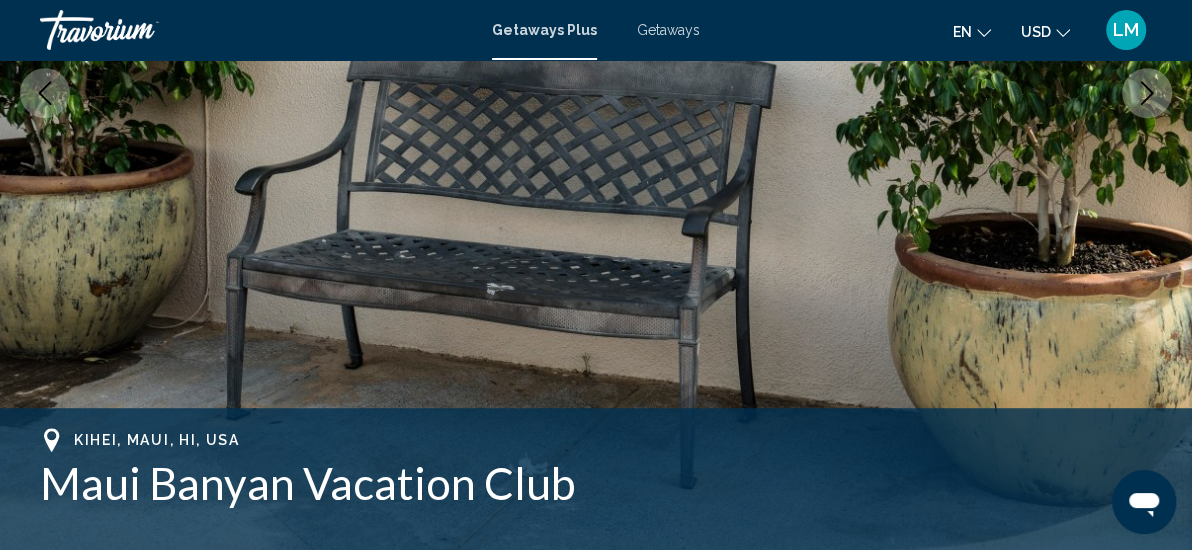 click 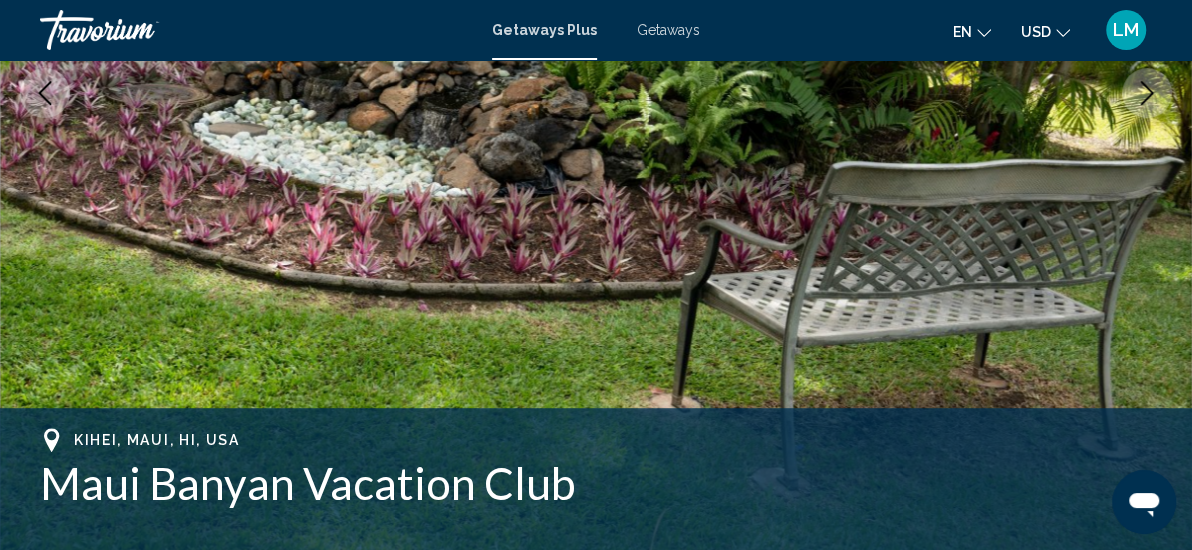 click 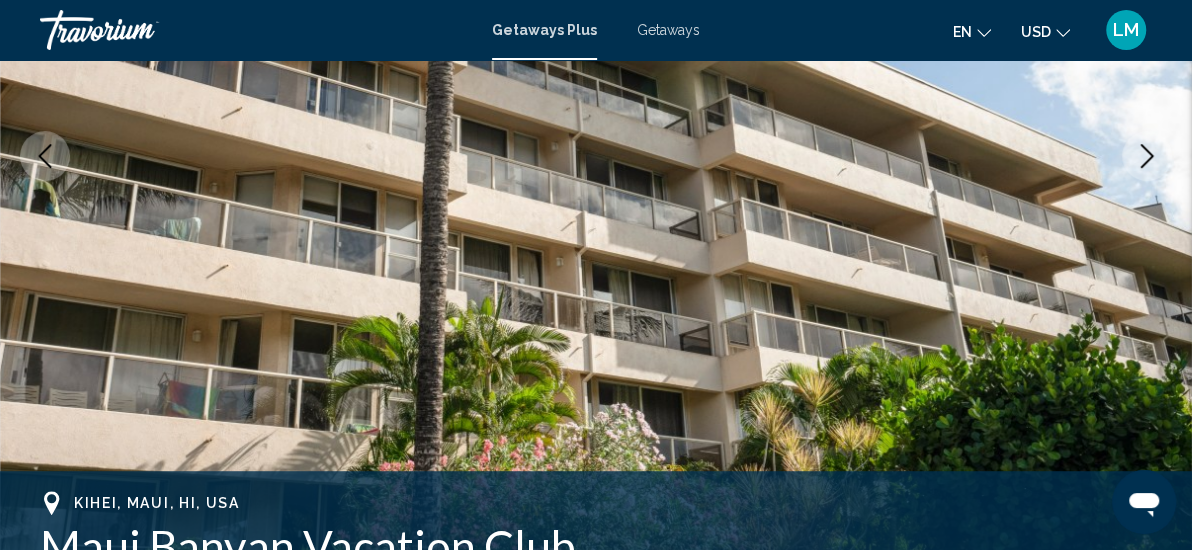 scroll, scrollTop: 350, scrollLeft: 0, axis: vertical 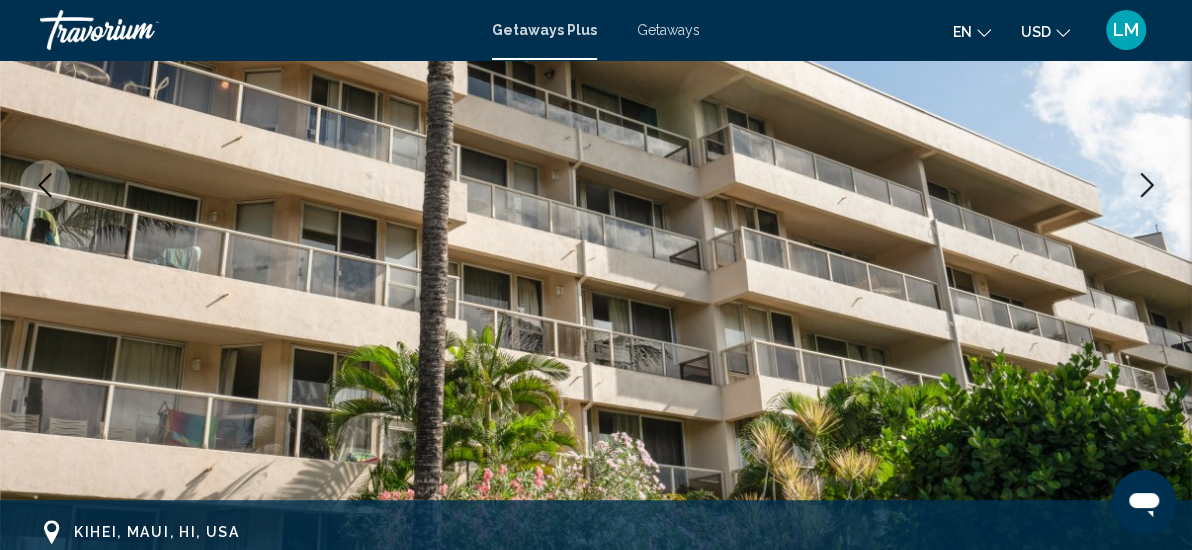 click 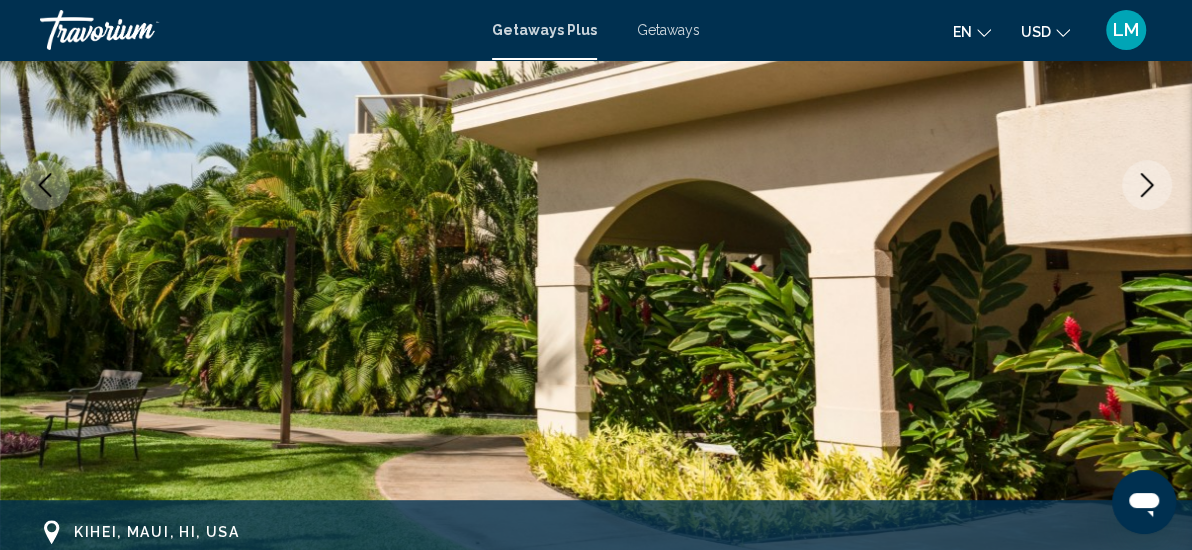 click 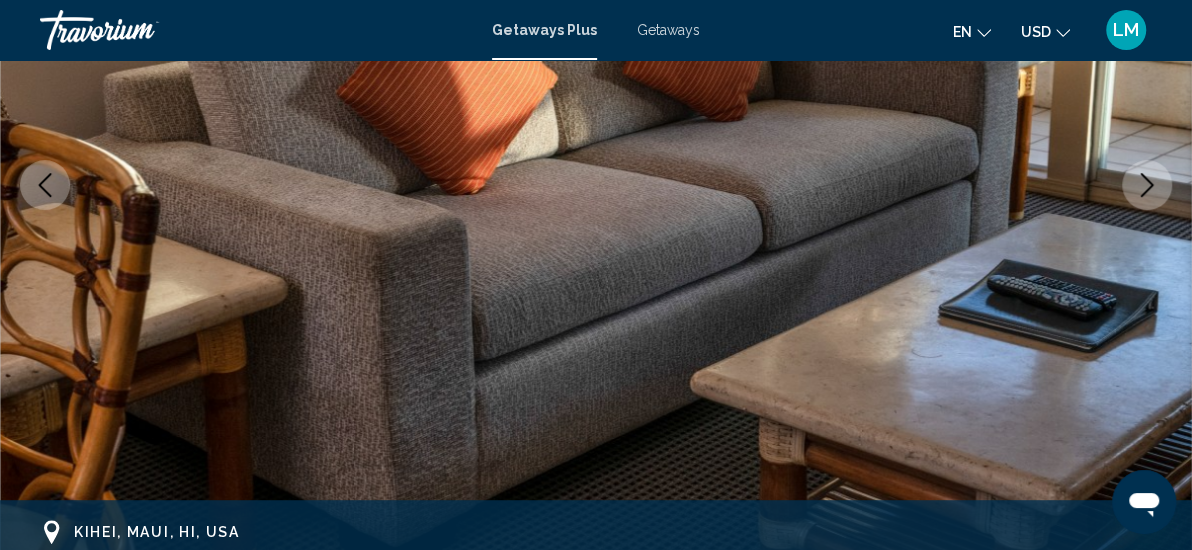 click 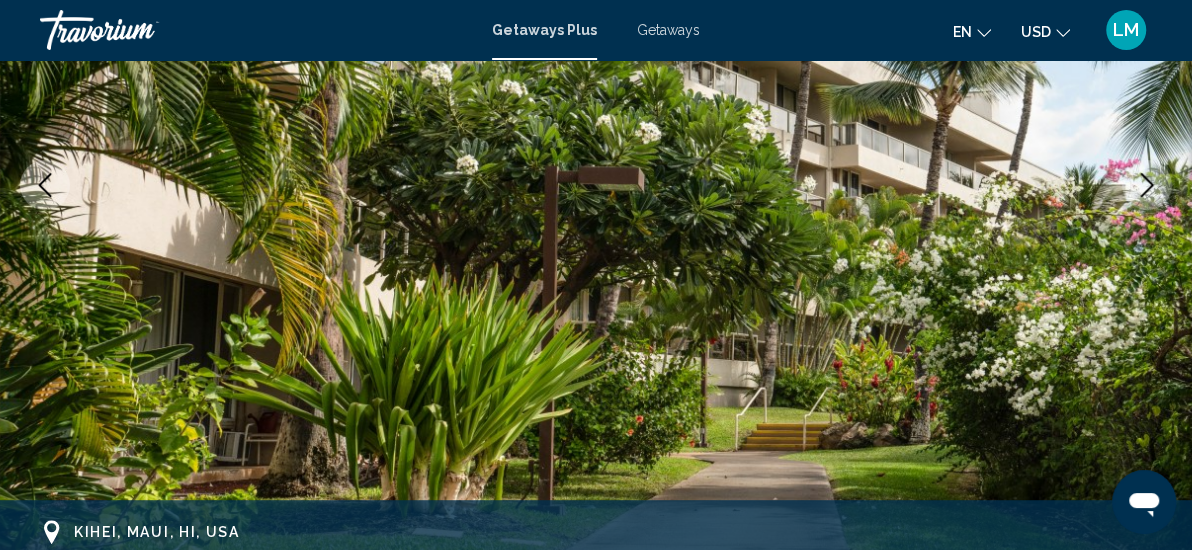 click 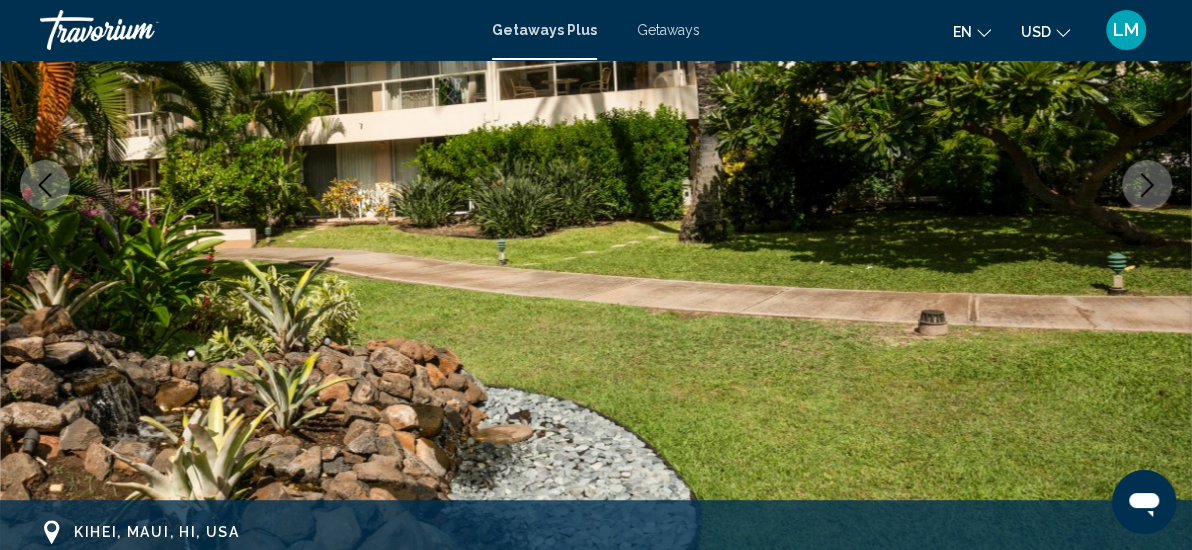 click 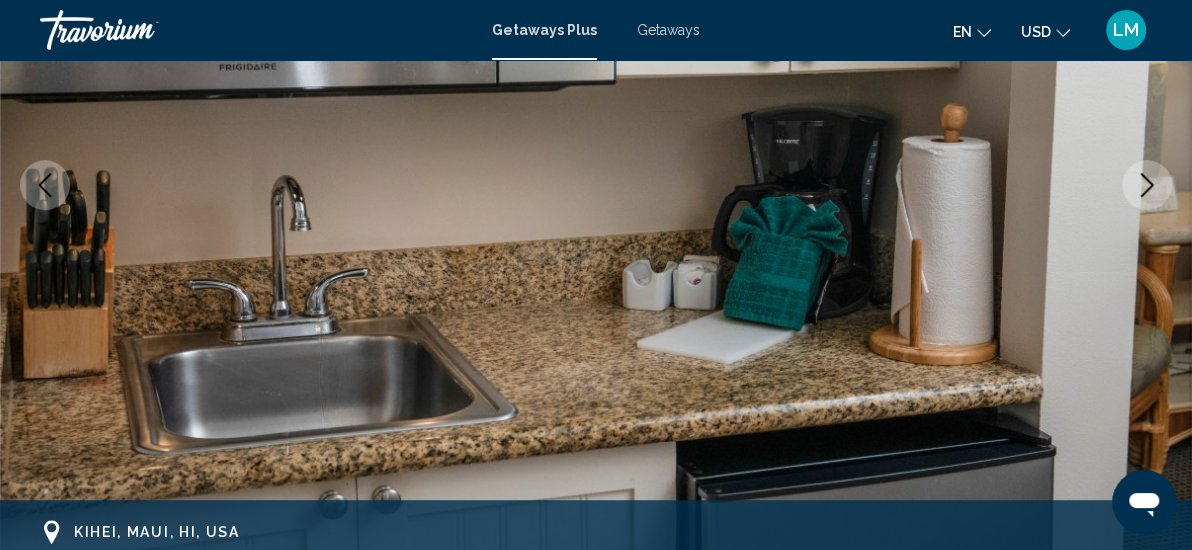 click 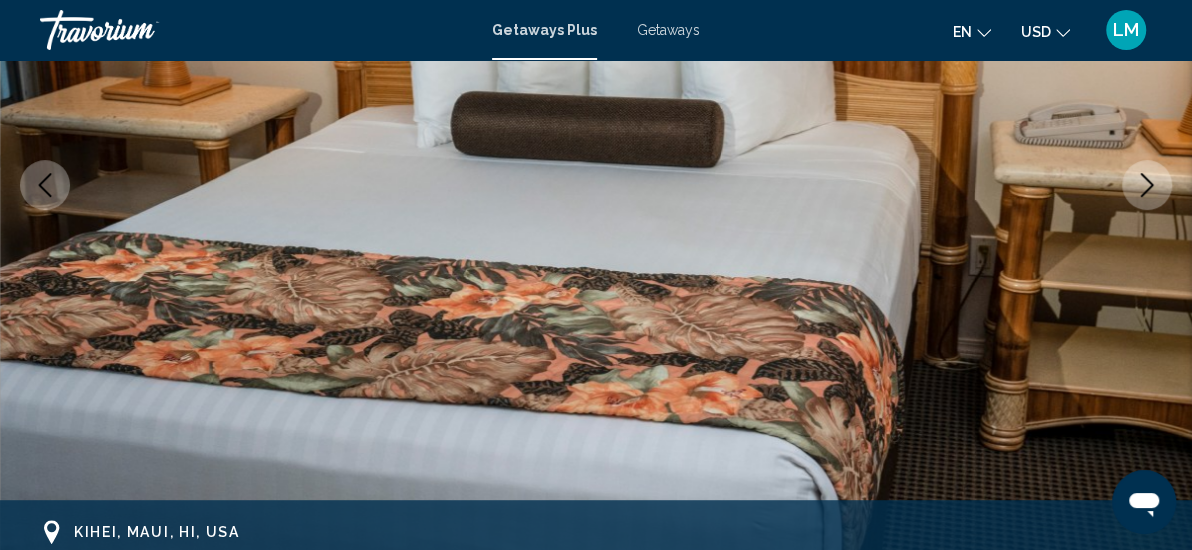 click 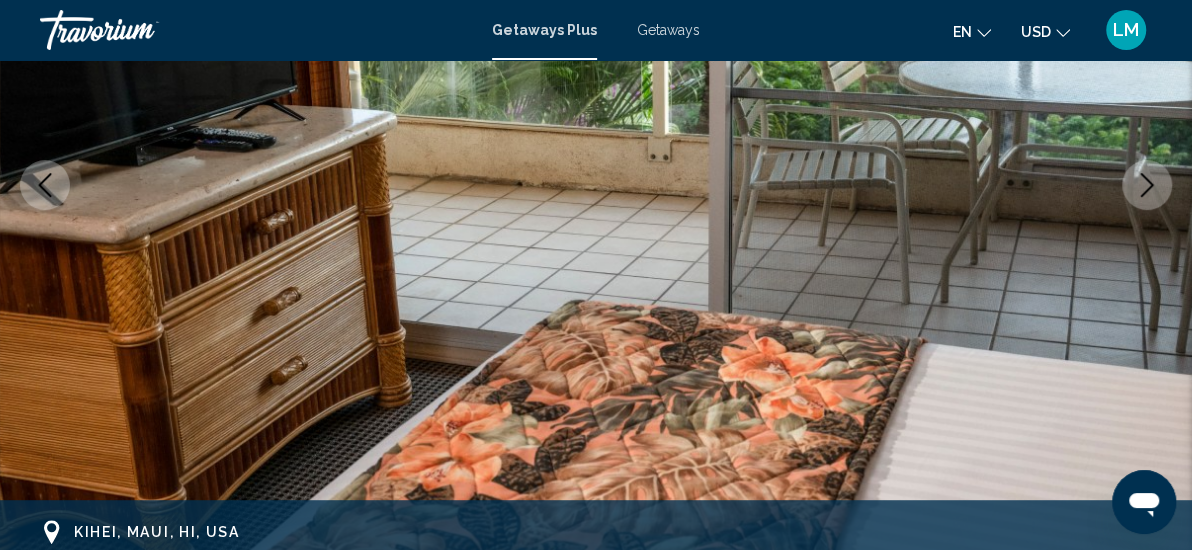click 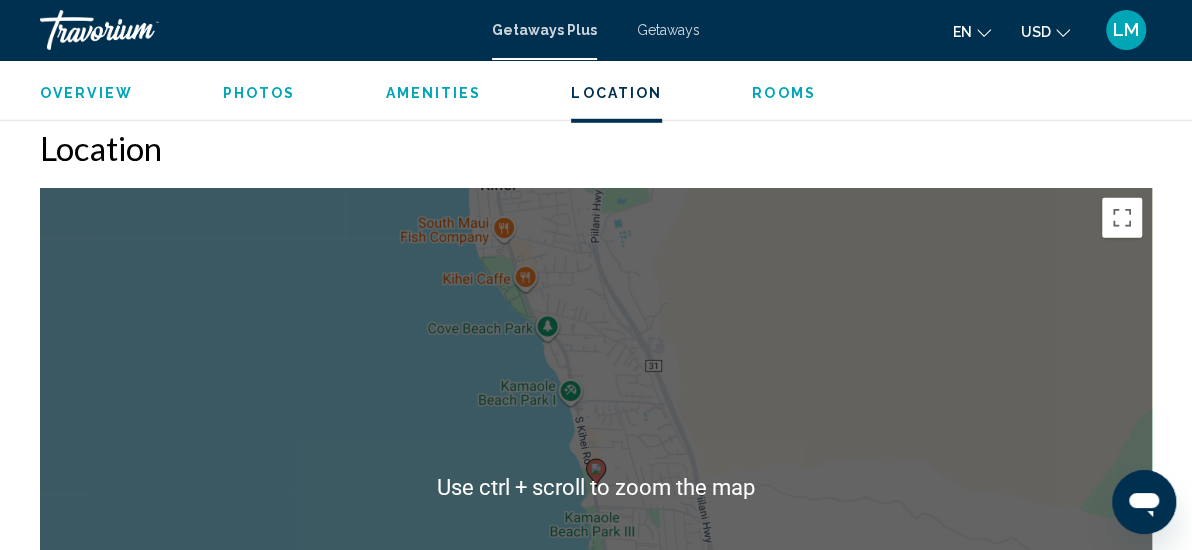 scroll, scrollTop: 3169, scrollLeft: 0, axis: vertical 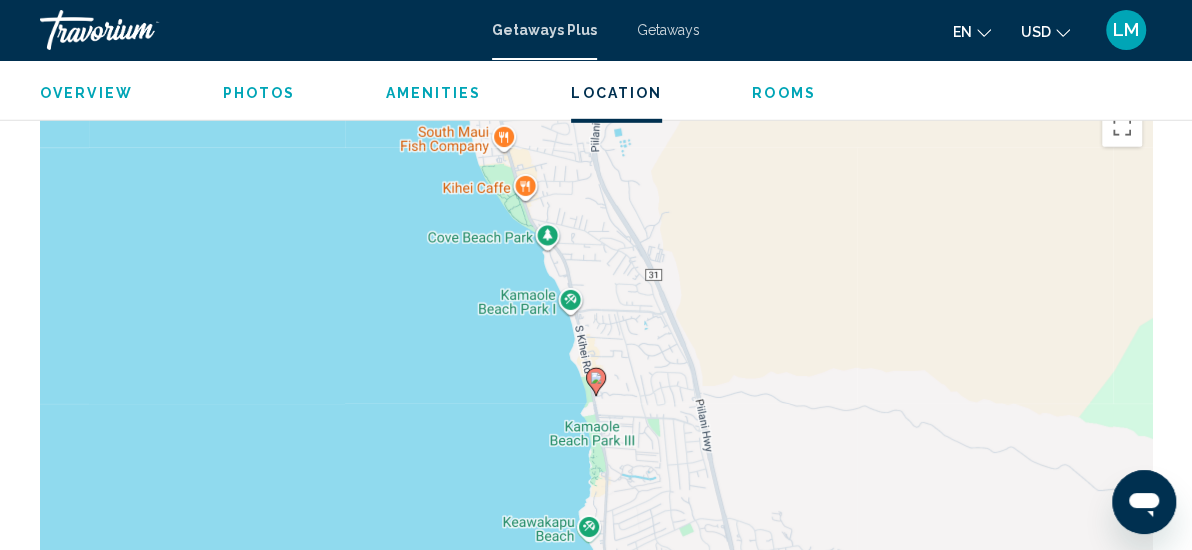 click on "Rooms" at bounding box center [784, 93] 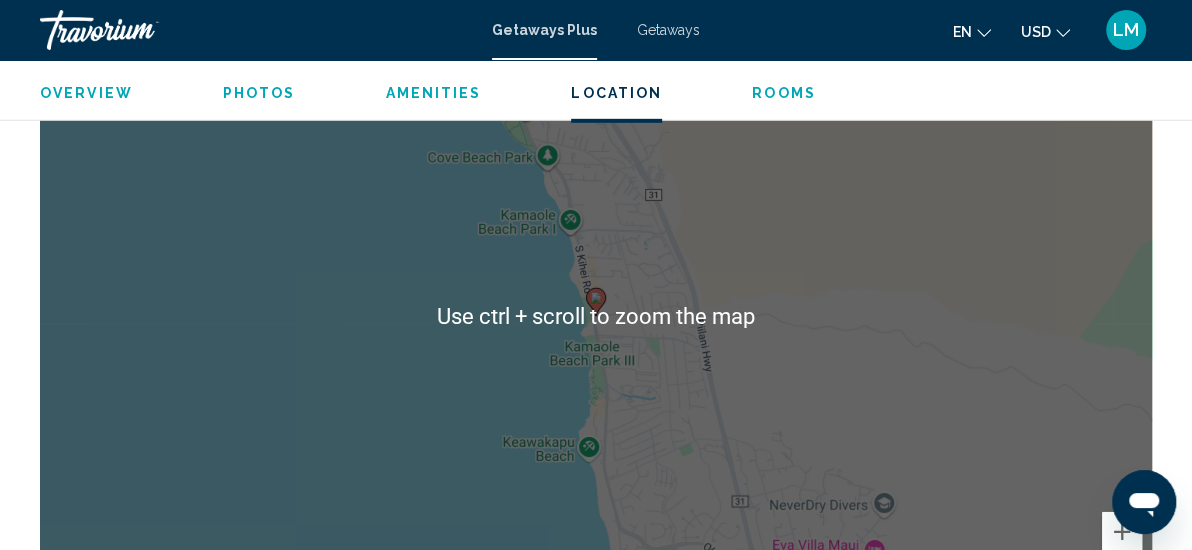 scroll, scrollTop: 3237, scrollLeft: 0, axis: vertical 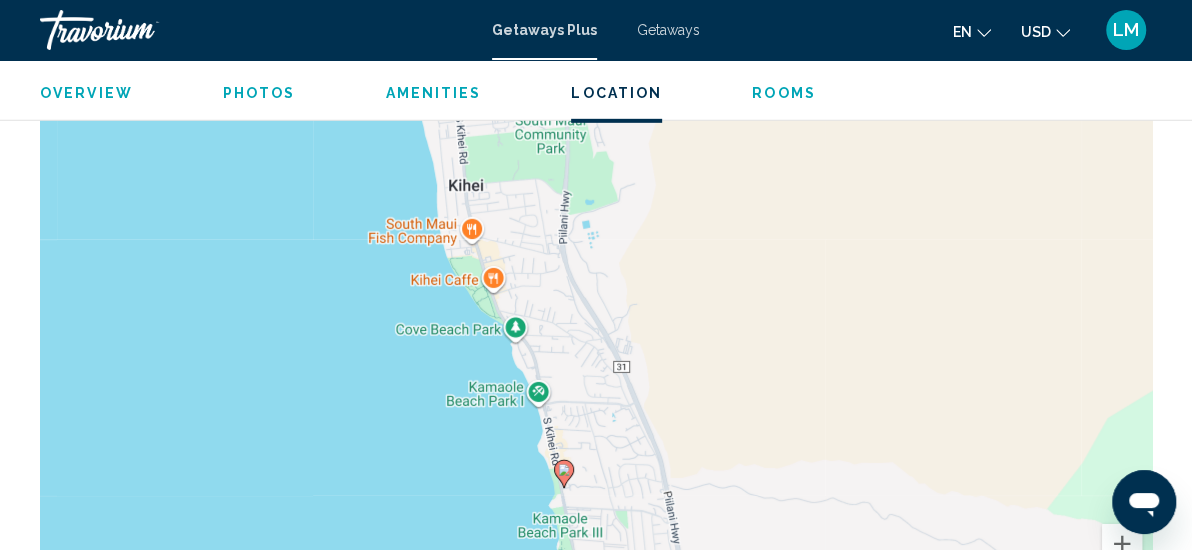 drag, startPoint x: 889, startPoint y: 219, endPoint x: 856, endPoint y: 381, distance: 165.32695 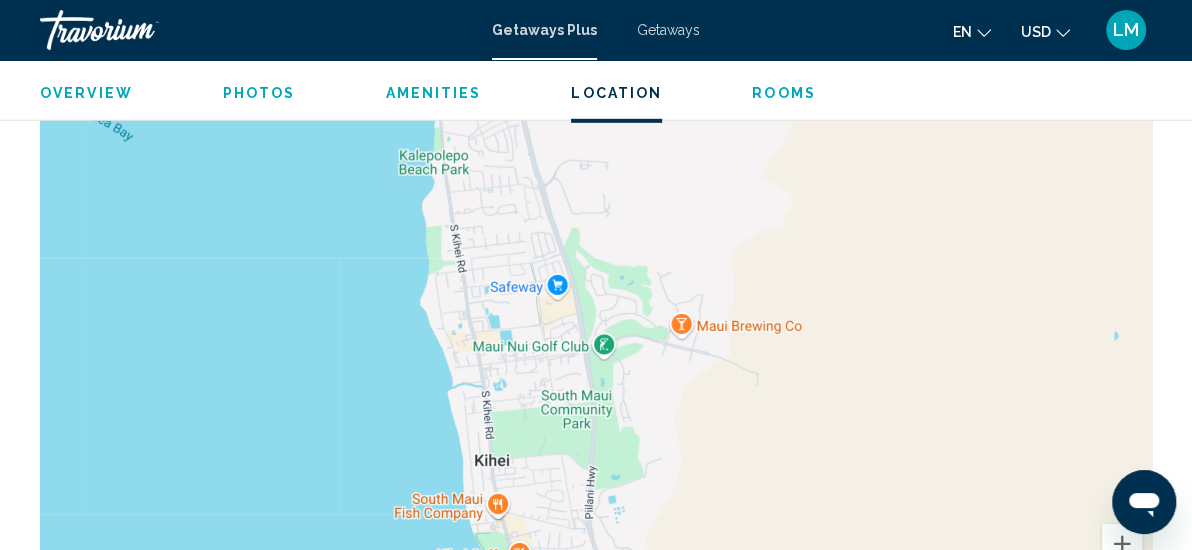 drag, startPoint x: 705, startPoint y: 170, endPoint x: 729, endPoint y: 443, distance: 274.05292 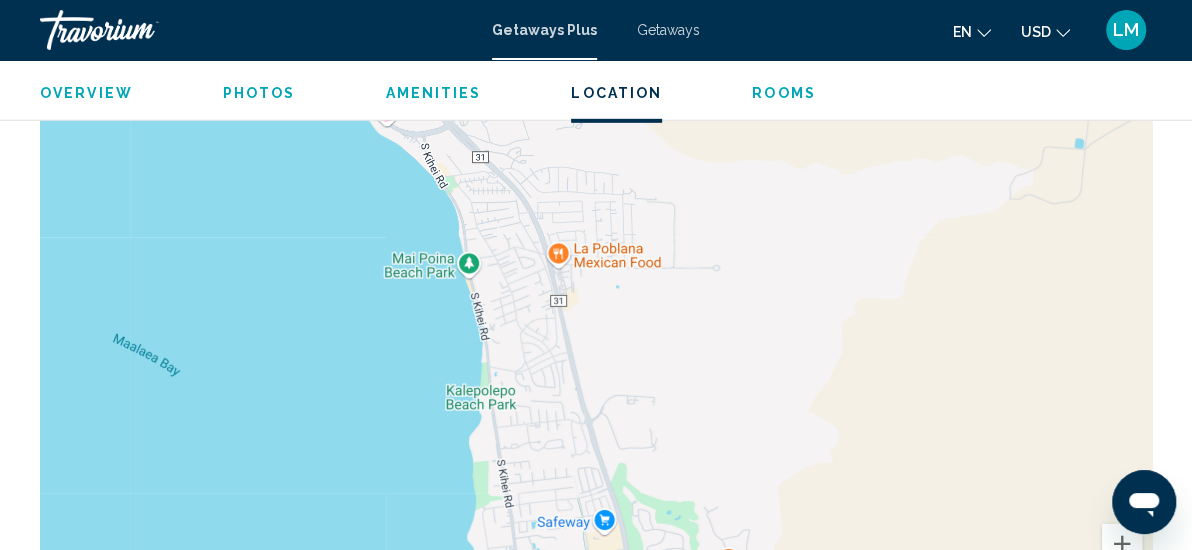drag, startPoint x: 675, startPoint y: 213, endPoint x: 720, endPoint y: 453, distance: 244.18231 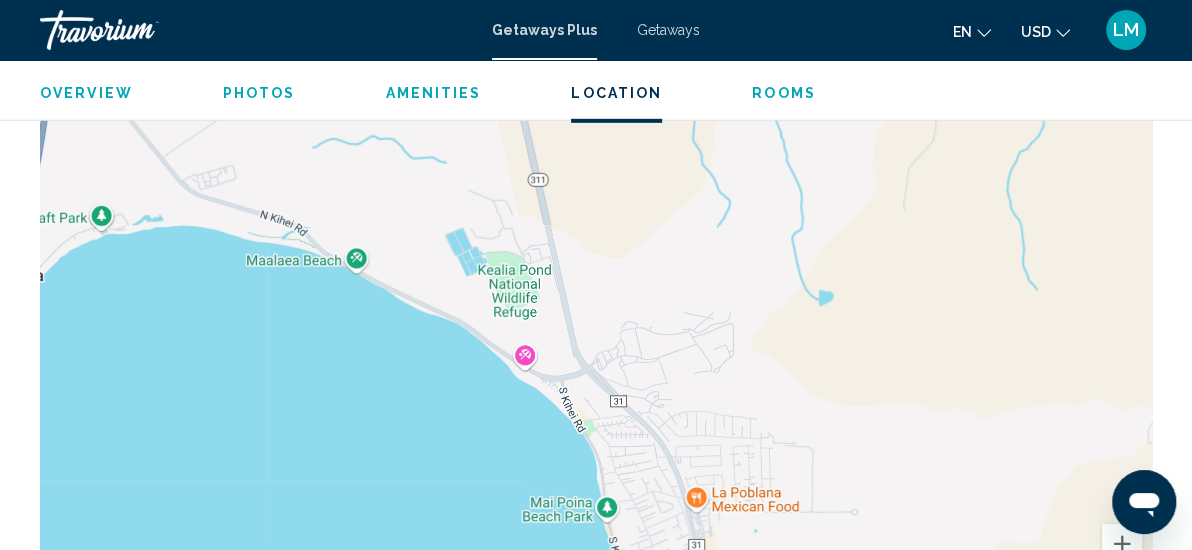 drag, startPoint x: 678, startPoint y: 205, endPoint x: 821, endPoint y: 437, distance: 272.53073 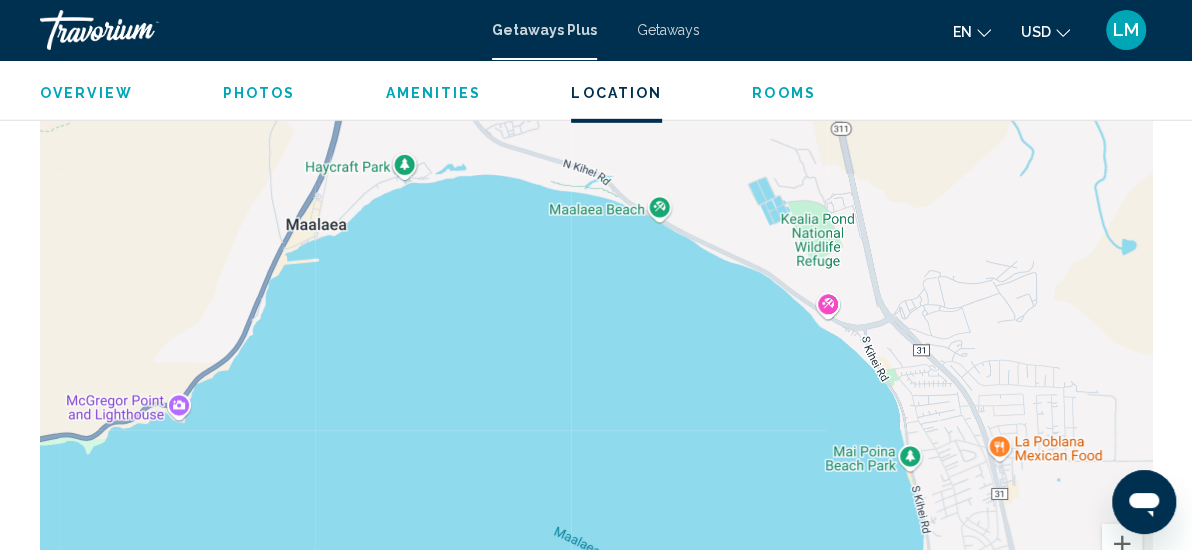 drag, startPoint x: 633, startPoint y: 330, endPoint x: 924, endPoint y: 278, distance: 295.60953 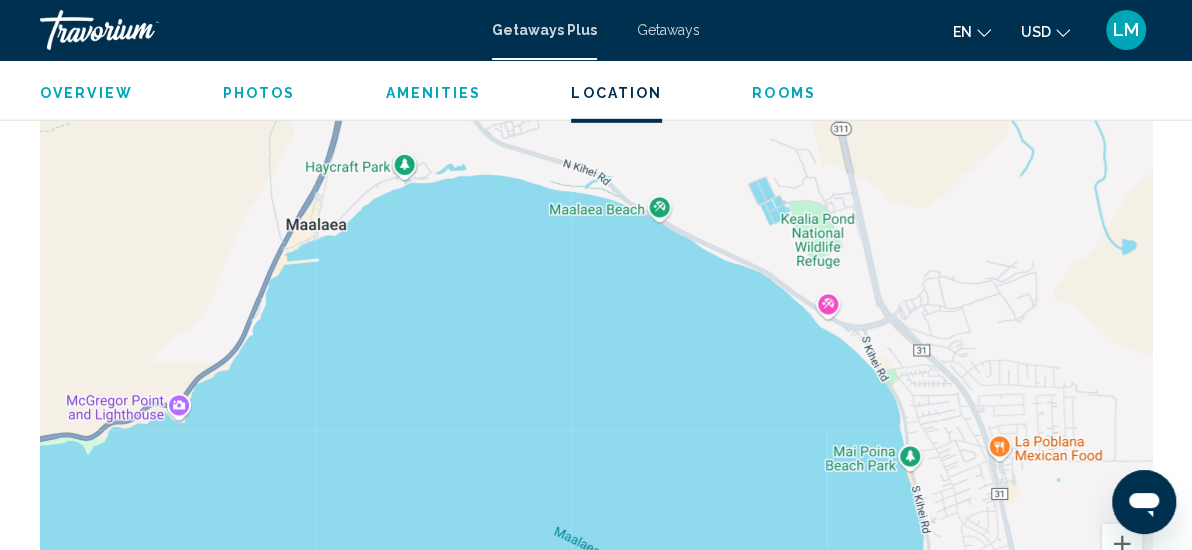 click at bounding box center (596, 329) 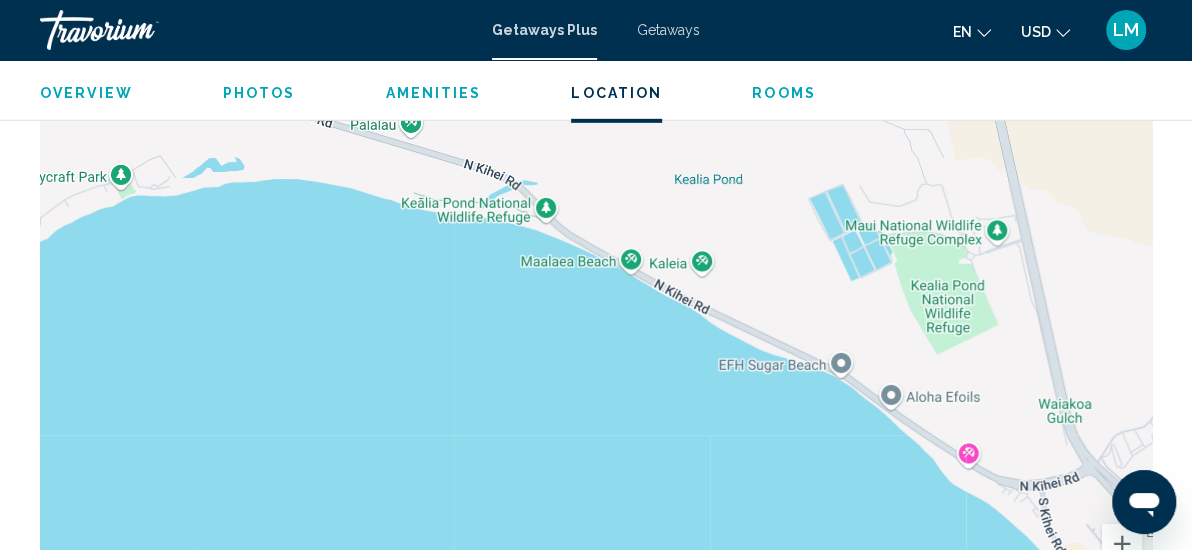 drag, startPoint x: 645, startPoint y: 297, endPoint x: 717, endPoint y: 466, distance: 183.69812 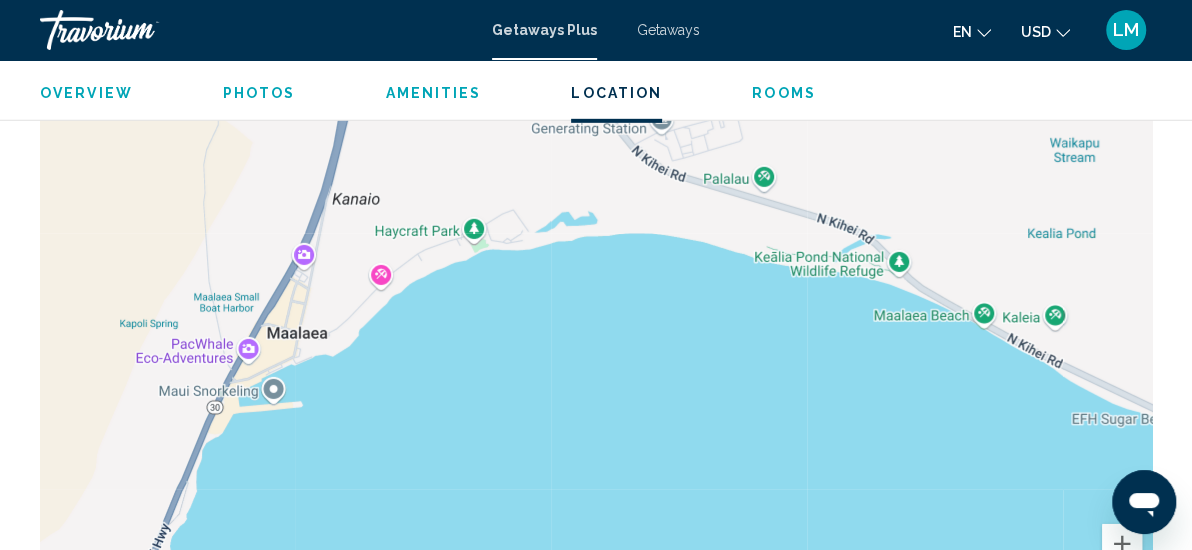 drag, startPoint x: 457, startPoint y: 288, endPoint x: 807, endPoint y: 322, distance: 351.64755 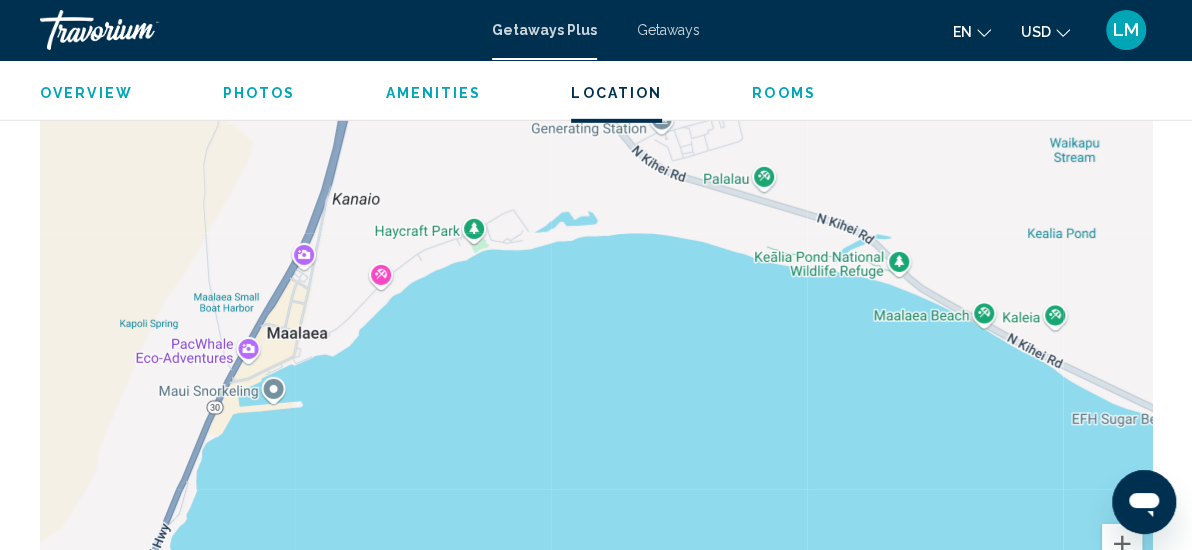 click at bounding box center (596, 329) 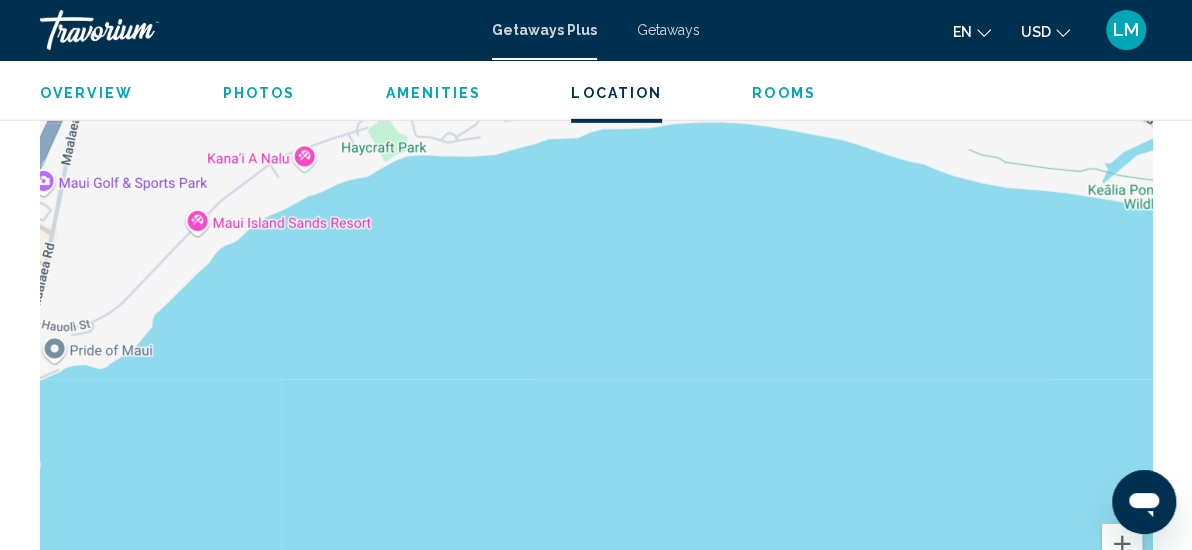 drag, startPoint x: 295, startPoint y: 337, endPoint x: 145, endPoint y: 332, distance: 150.08331 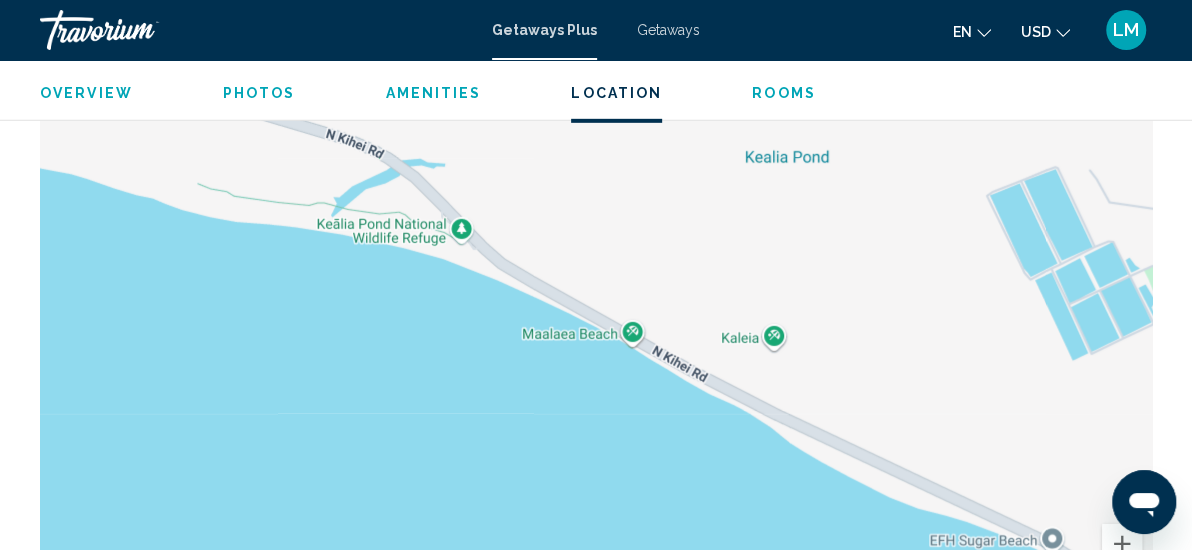 drag, startPoint x: 847, startPoint y: 292, endPoint x: 236, endPoint y: 301, distance: 611.0663 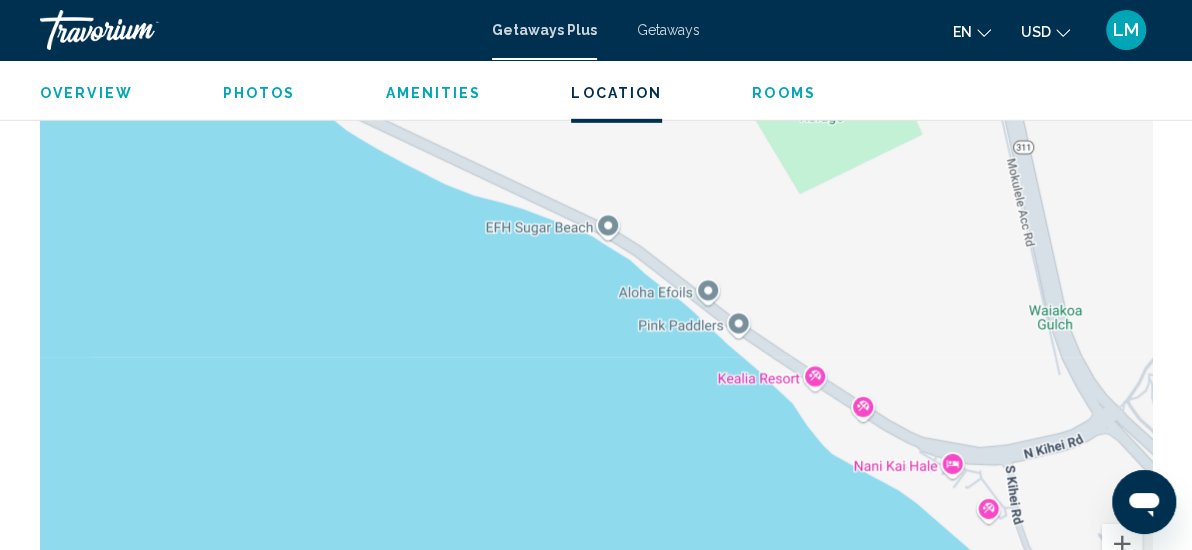 drag, startPoint x: 570, startPoint y: 422, endPoint x: 361, endPoint y: 249, distance: 271.3116 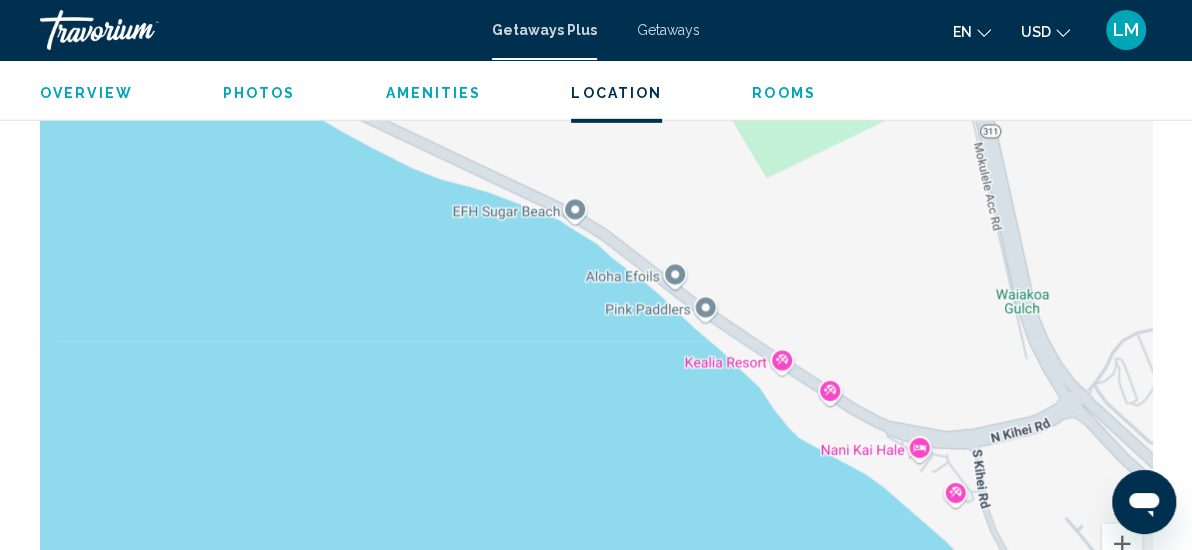 click on "Rooms" at bounding box center [784, 93] 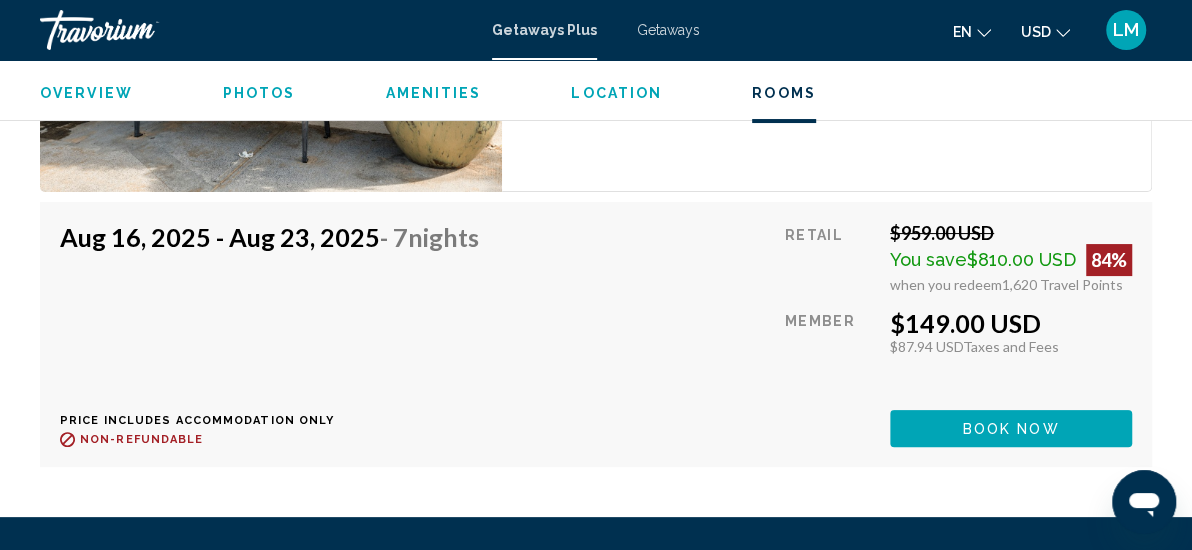 scroll, scrollTop: 4237, scrollLeft: 0, axis: vertical 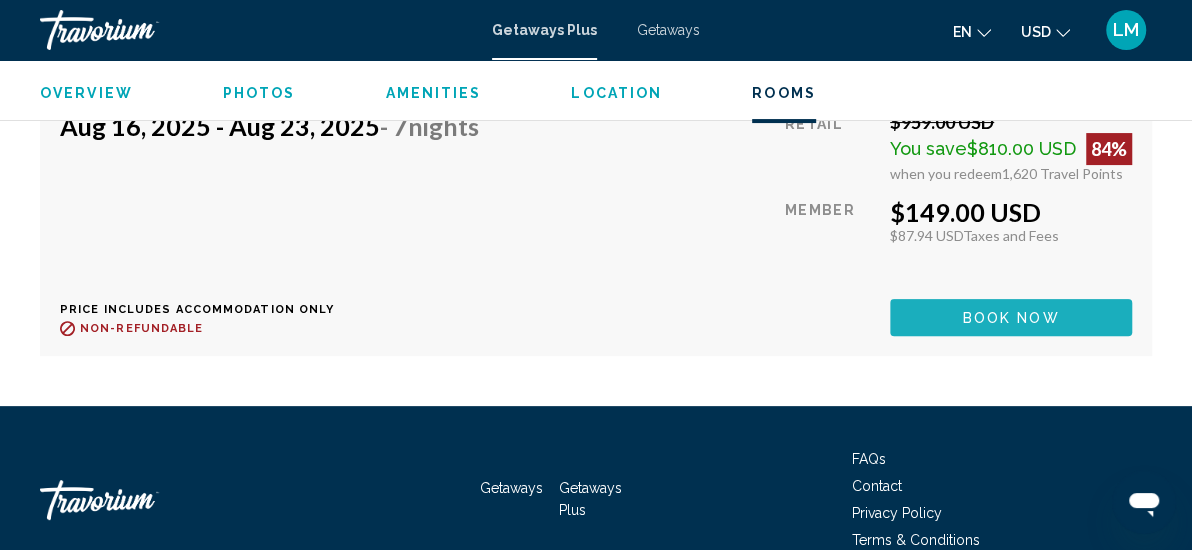 click on "Book now" at bounding box center (1011, 318) 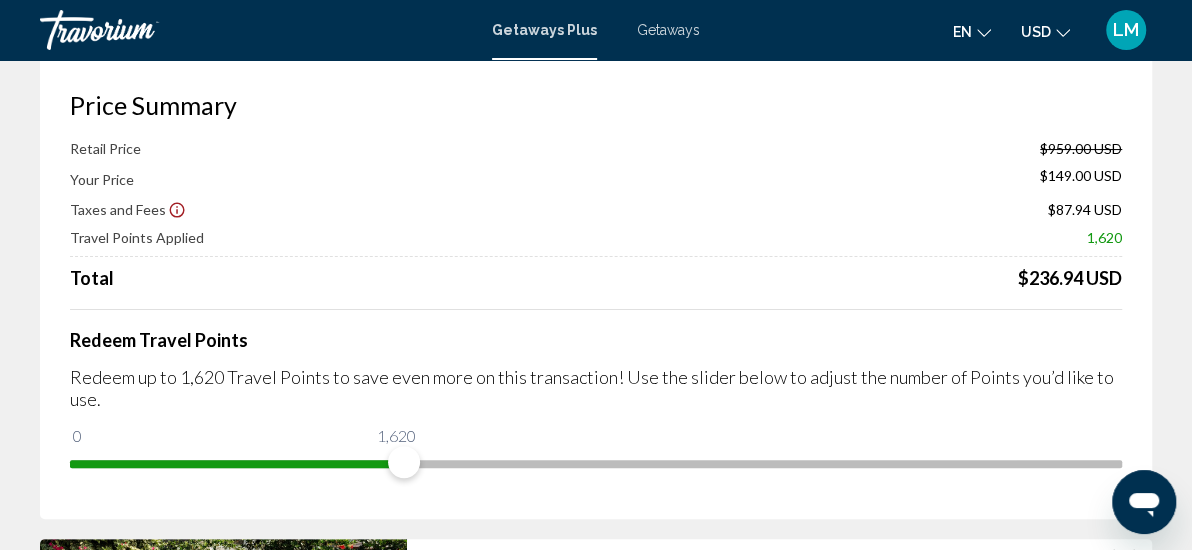 scroll, scrollTop: 273, scrollLeft: 0, axis: vertical 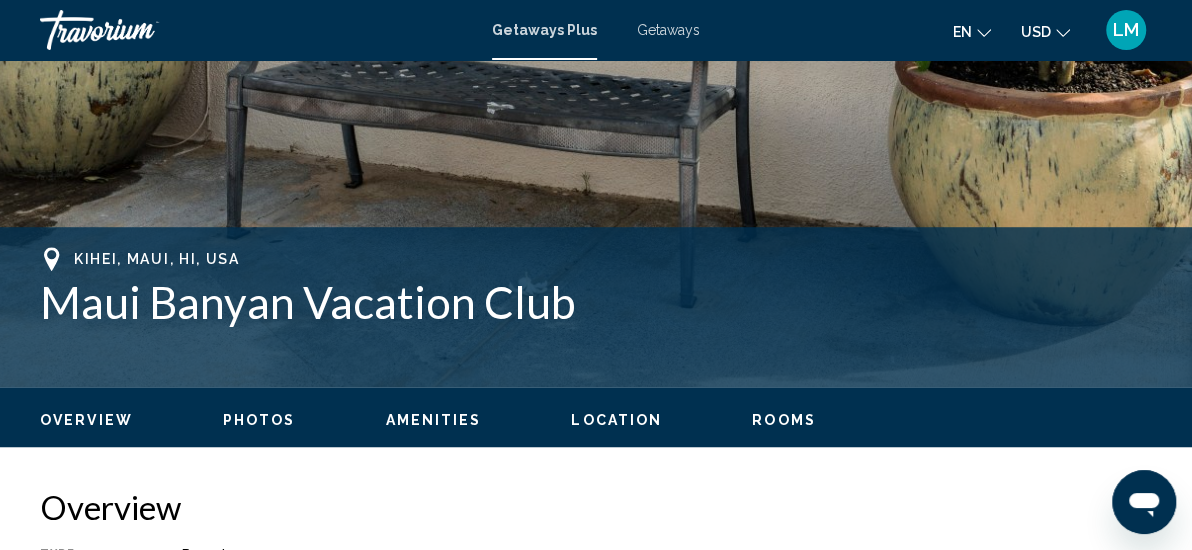 click on "Location" at bounding box center (616, 420) 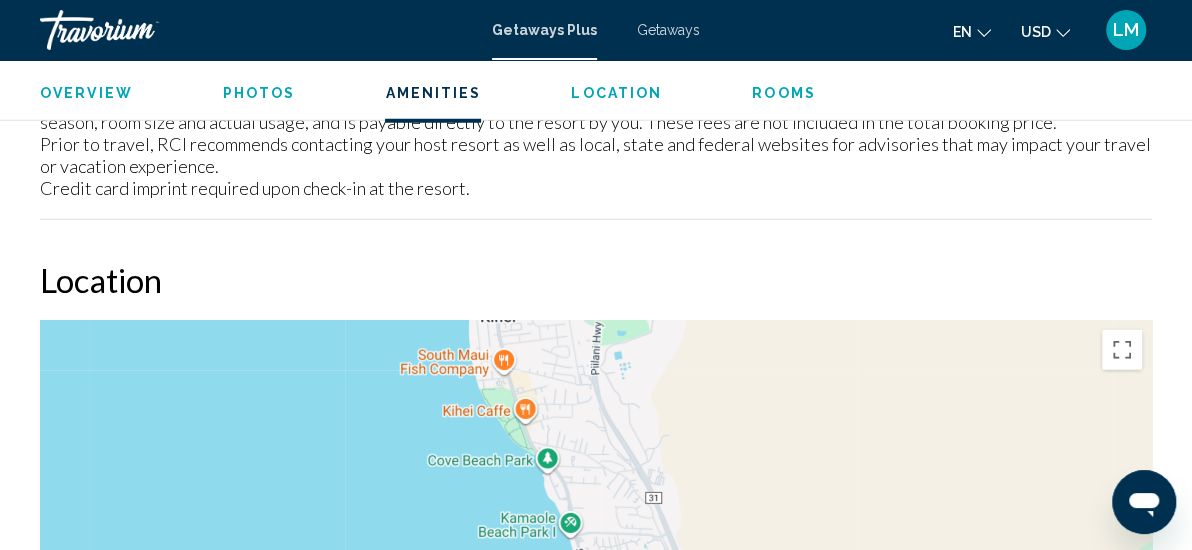 scroll, scrollTop: 3082, scrollLeft: 0, axis: vertical 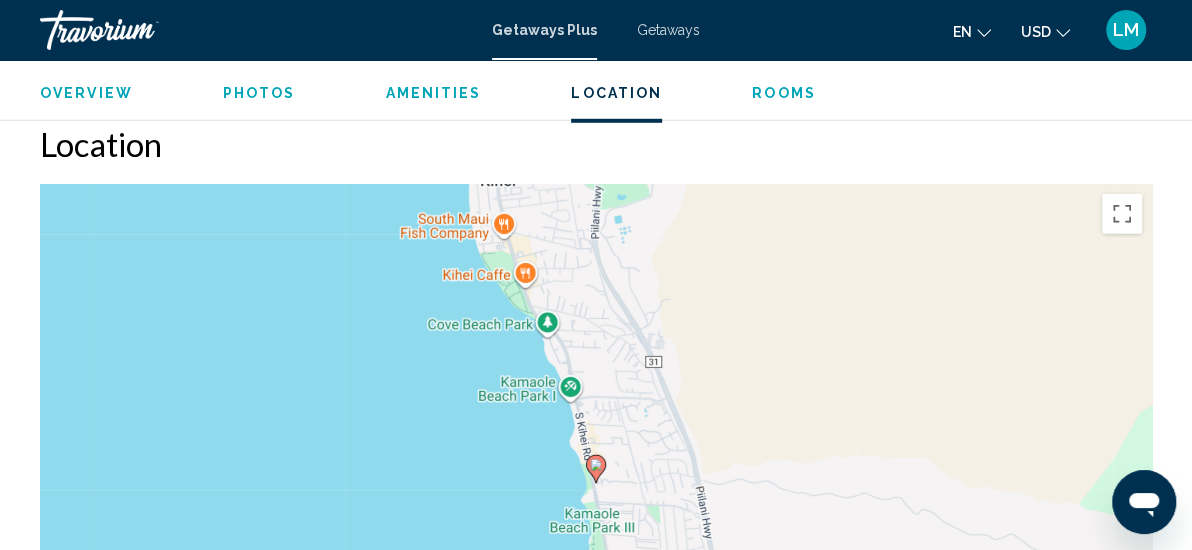 click on "To activate drag with keyboard, press Alt + Enter. Once in keyboard drag state, use the arrow keys to move the marker. To complete the drag, press the Enter key. To cancel, press Escape." at bounding box center [596, 484] 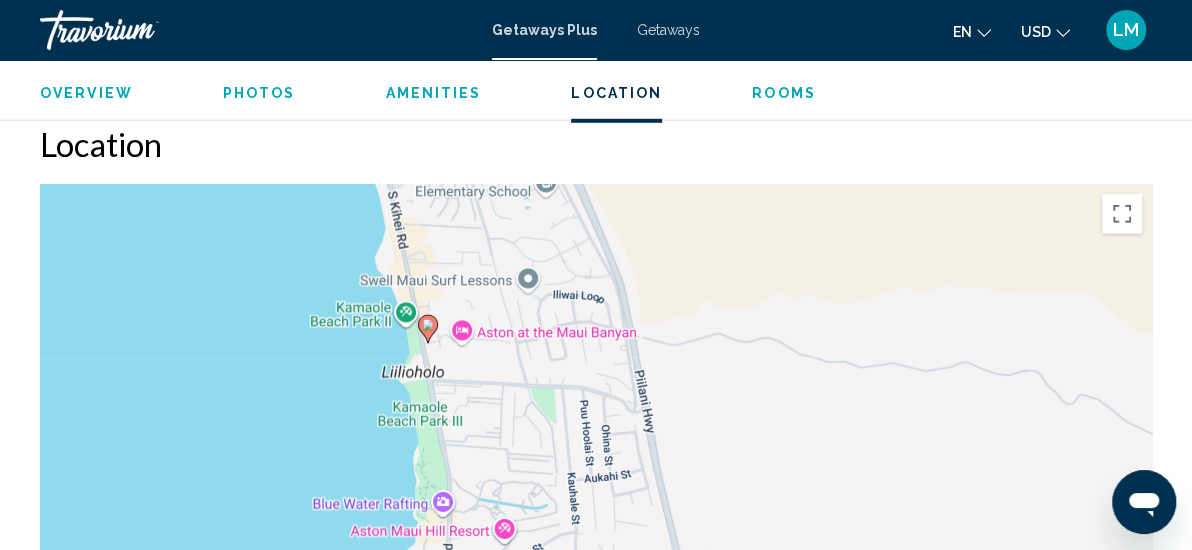 drag, startPoint x: 611, startPoint y: 434, endPoint x: 537, endPoint y: 216, distance: 230.21729 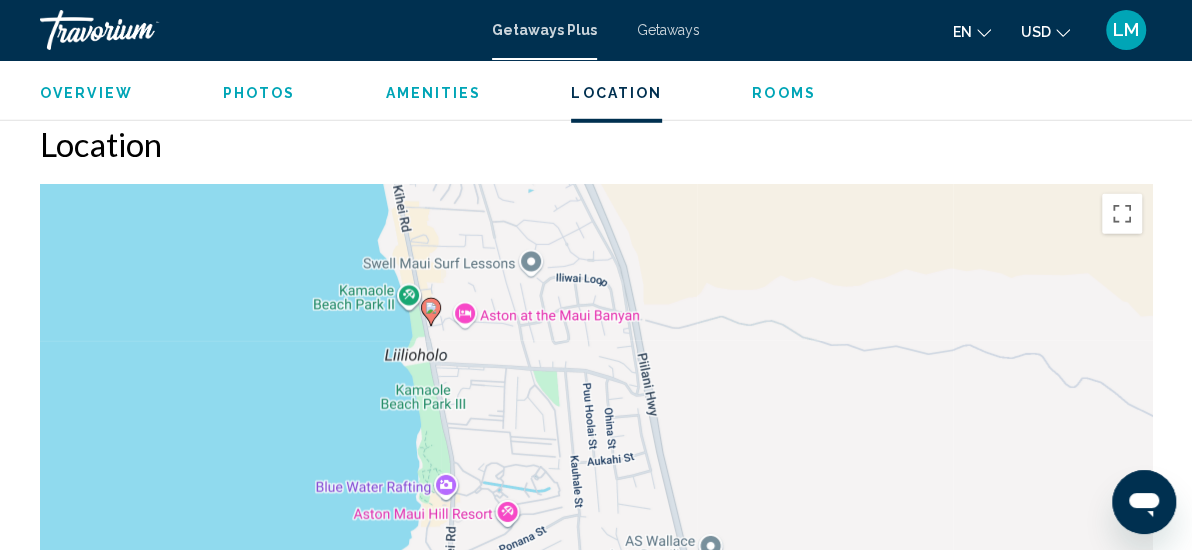 click on "To activate drag with keyboard, press Alt + Enter. Once in keyboard drag state, use the arrow keys to move the marker. To complete the drag, press the Enter key. To cancel, press Escape." at bounding box center [596, 484] 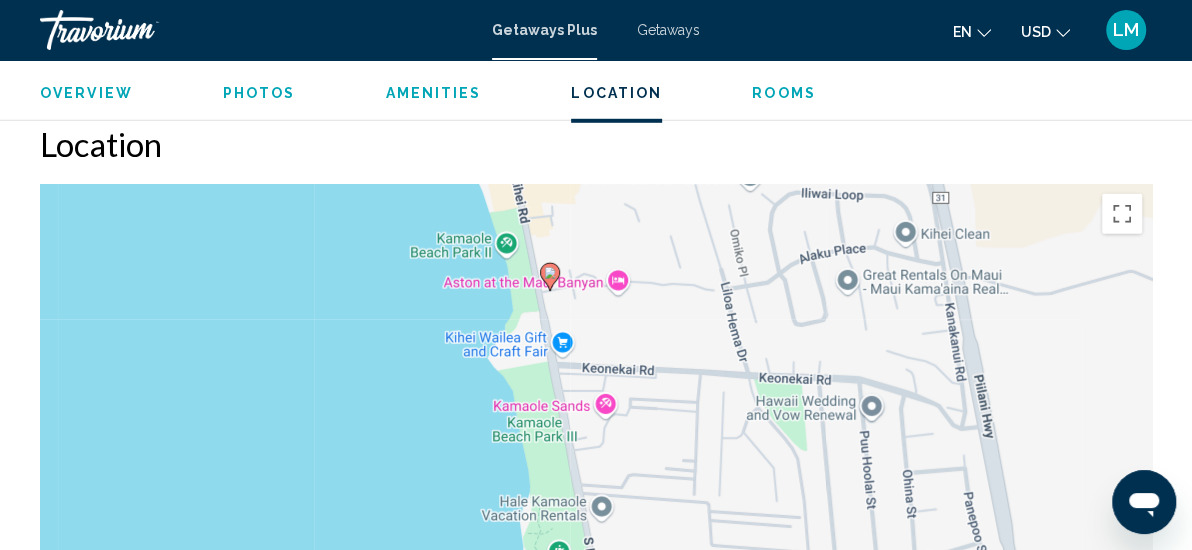 click on "To activate drag with keyboard, press Alt + Enter. Once in keyboard drag state, use the arrow keys to move the marker. To complete the drag, press the Enter key. To cancel, press Escape." at bounding box center [596, 484] 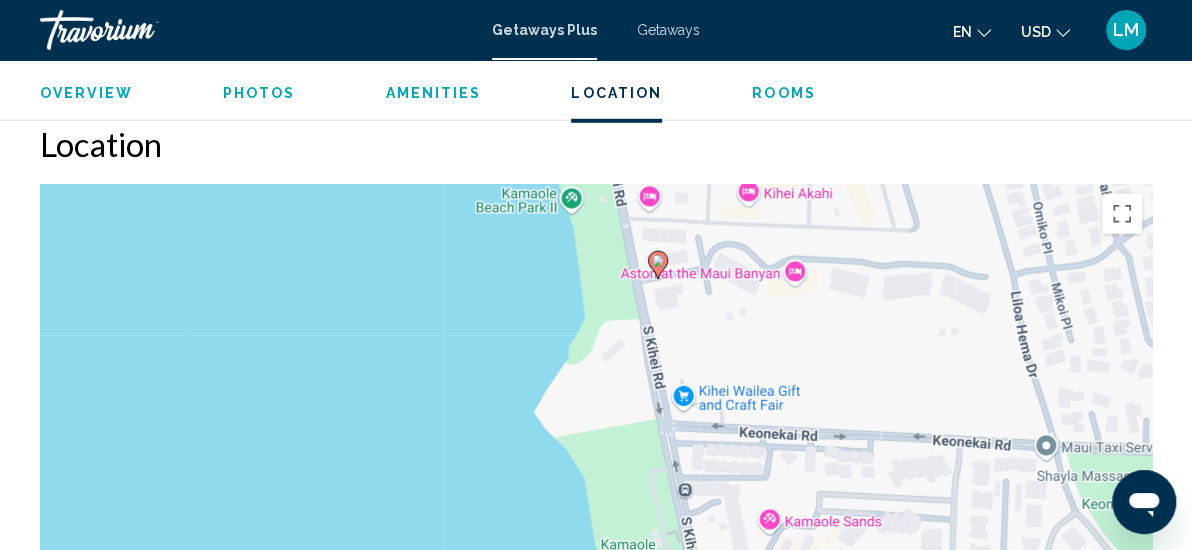 click on "To activate drag with keyboard, press Alt + Enter. Once in keyboard drag state, use the arrow keys to move the marker. To complete the drag, press the Enter key. To cancel, press Escape." at bounding box center (596, 484) 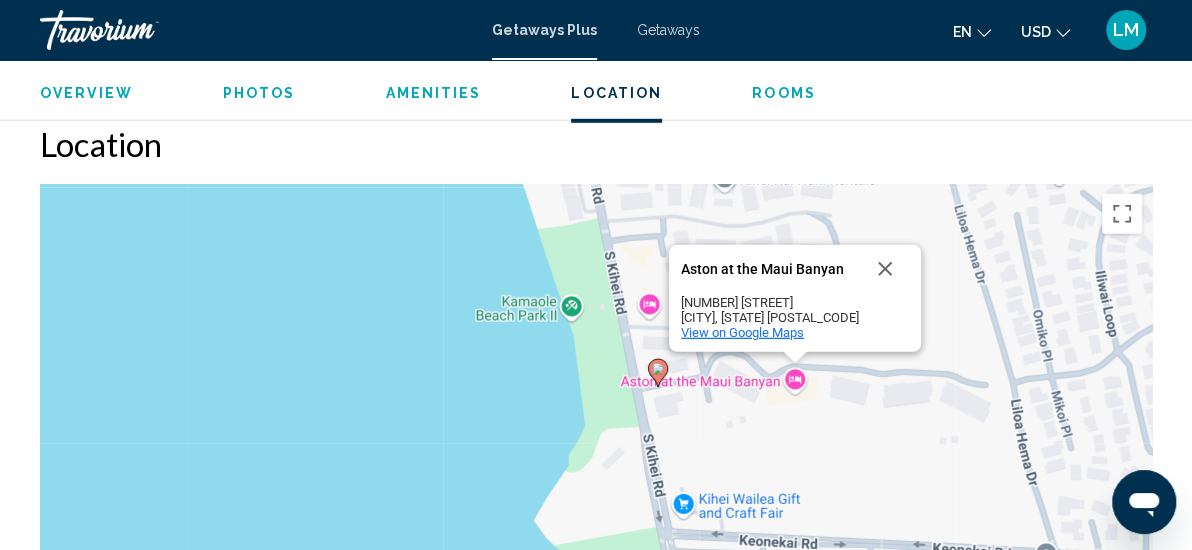 click on "View on Google Maps" at bounding box center [742, 332] 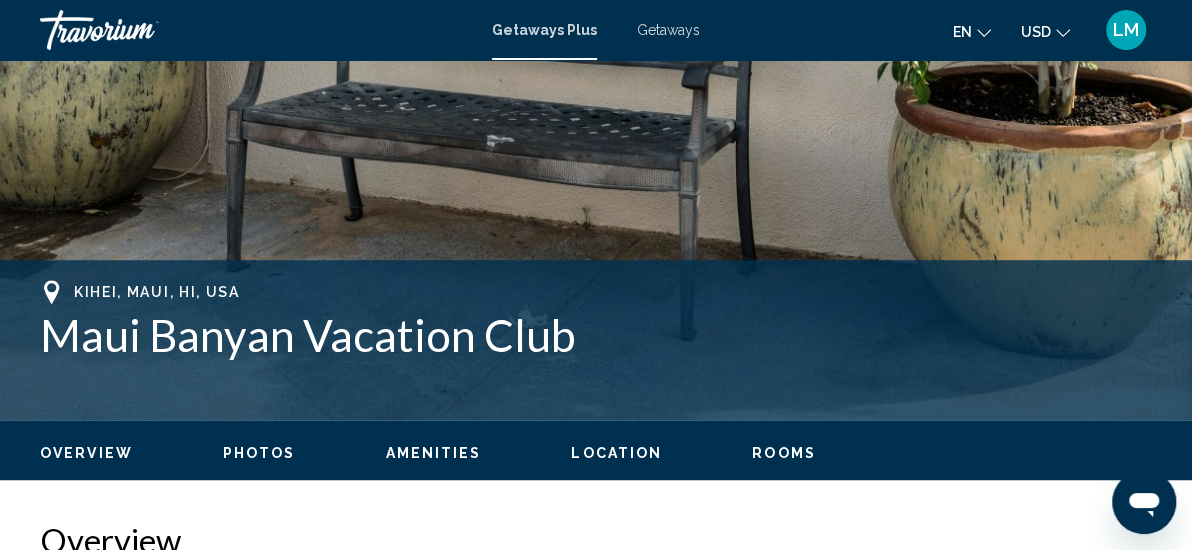 scroll, scrollTop: 727, scrollLeft: 0, axis: vertical 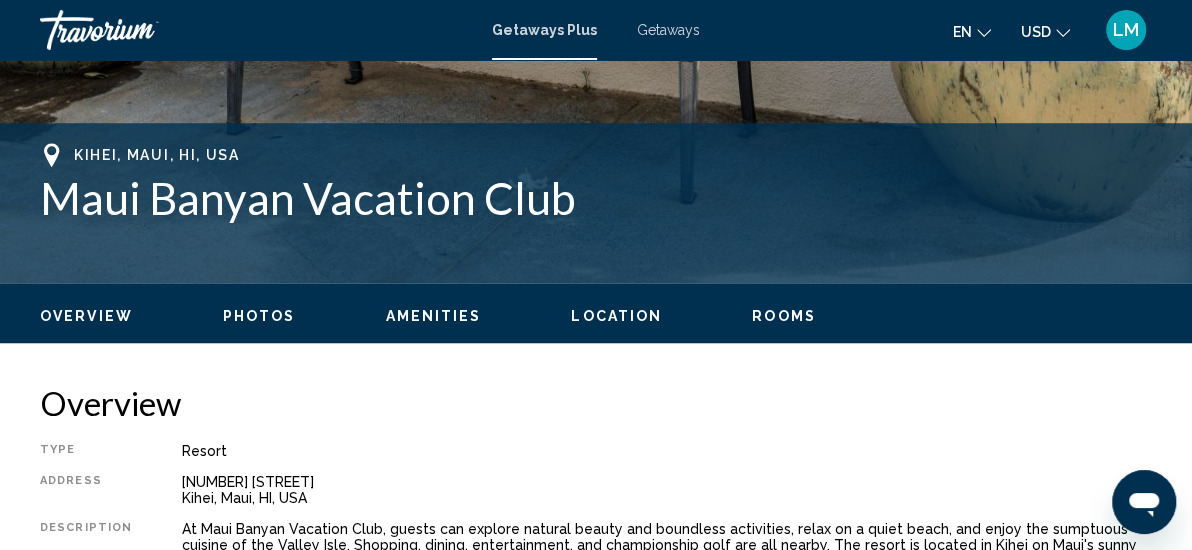 click on "Overview
Photos
Amenities
Location
Rooms
Search" 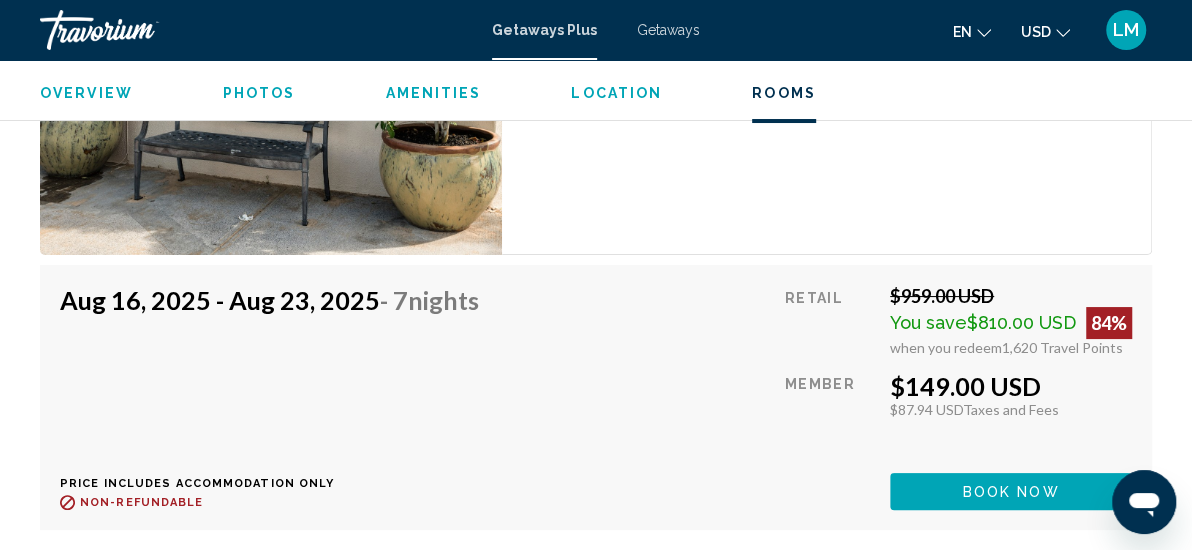 scroll, scrollTop: 4146, scrollLeft: 0, axis: vertical 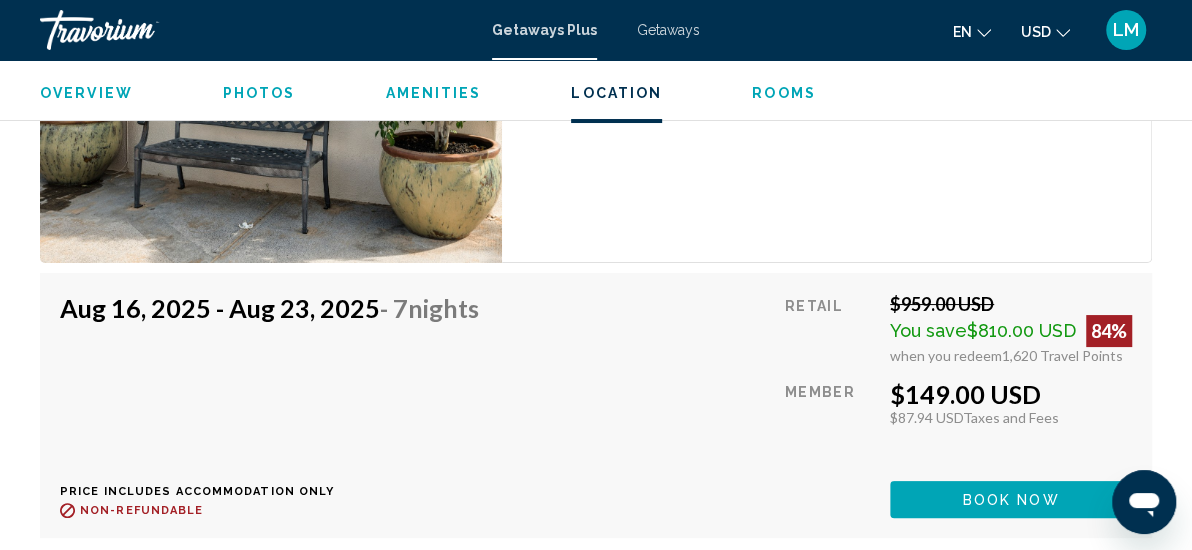 click on "Book now" at bounding box center (1011, 500) 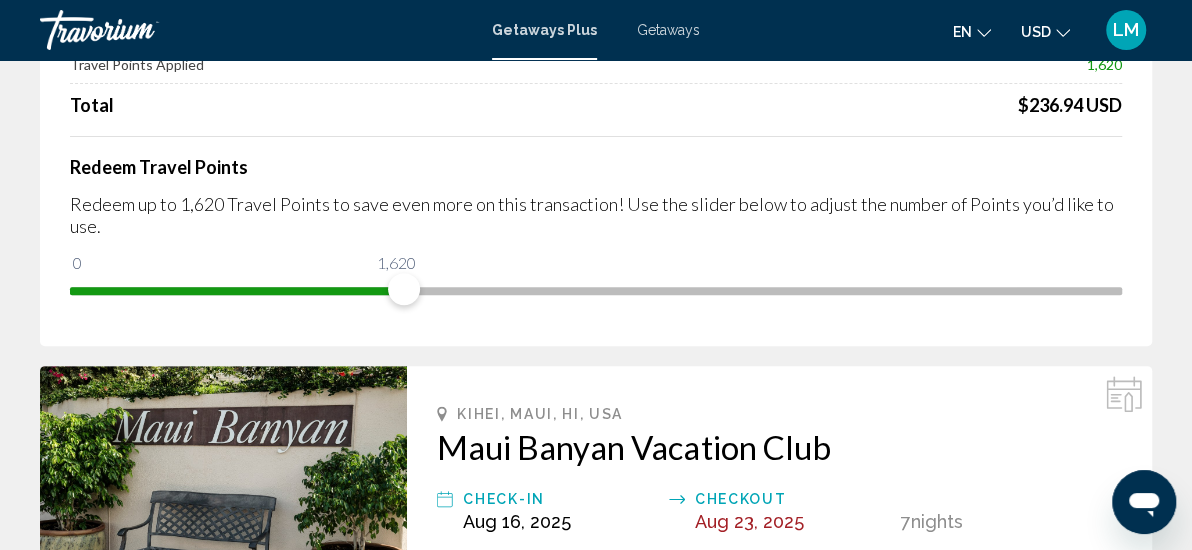 scroll, scrollTop: 0, scrollLeft: 0, axis: both 